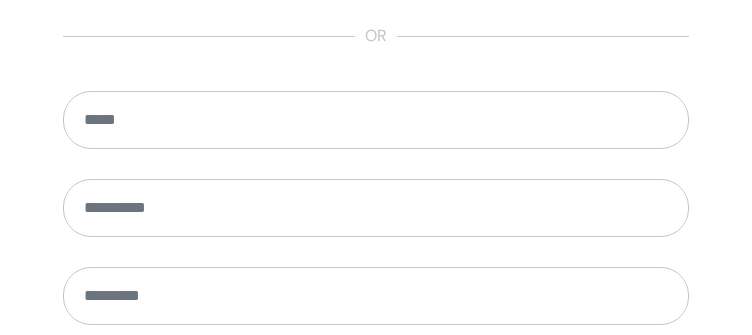 scroll, scrollTop: 1196, scrollLeft: 0, axis: vertical 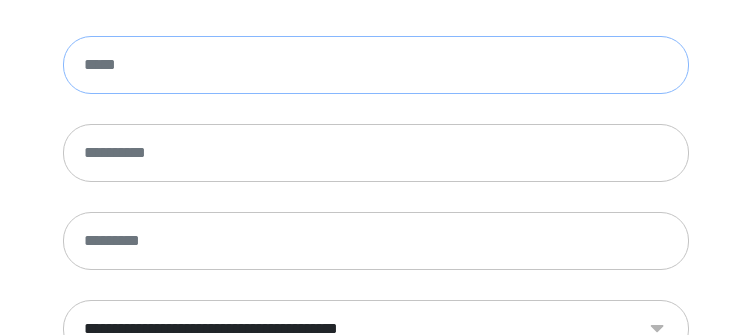 click at bounding box center (376, 65) 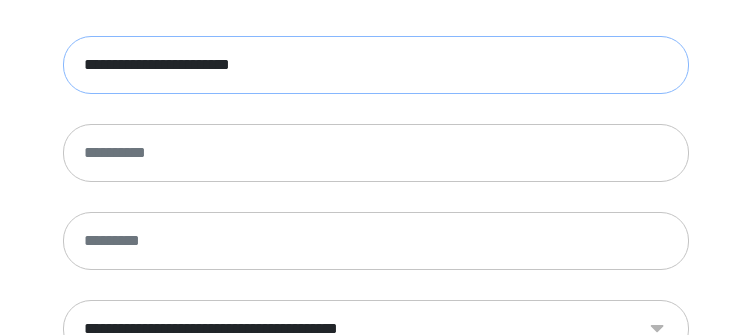 type on "**********" 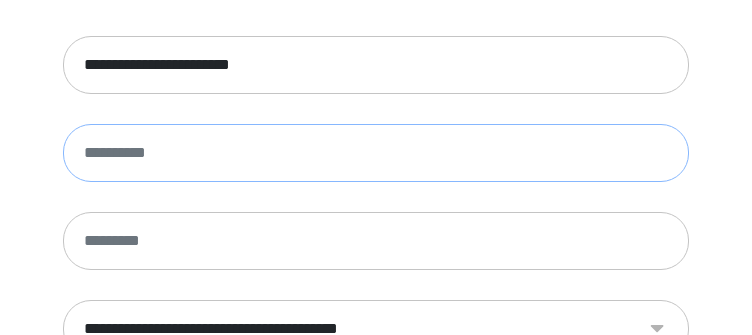 click at bounding box center [376, 153] 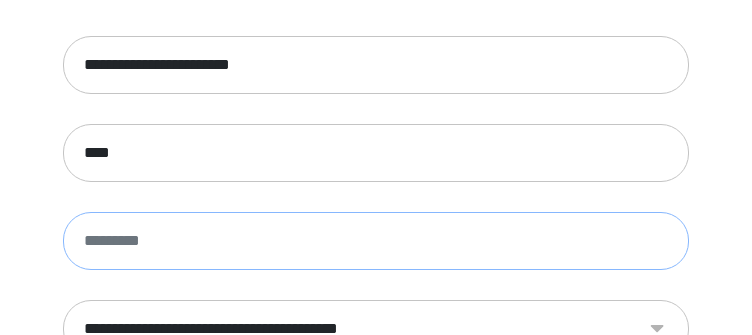 click at bounding box center (376, 241) 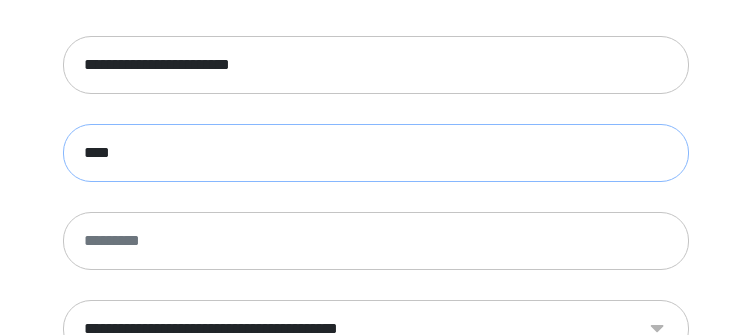 click on "****" at bounding box center [376, 153] 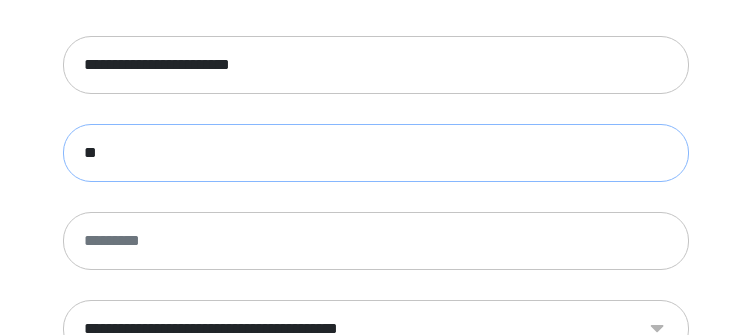 type on "*" 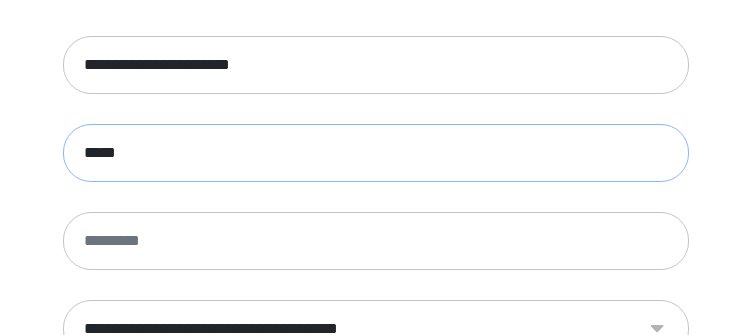 type on "*****" 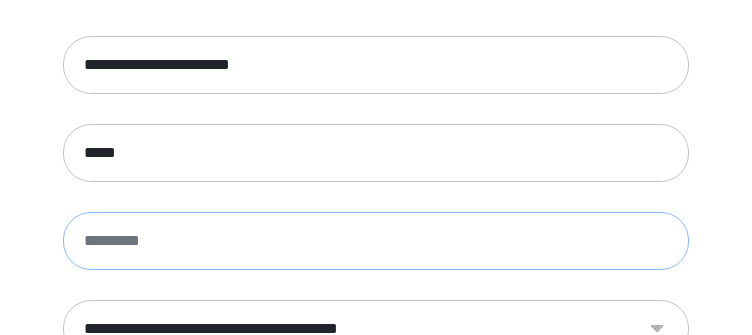 click at bounding box center [376, 241] 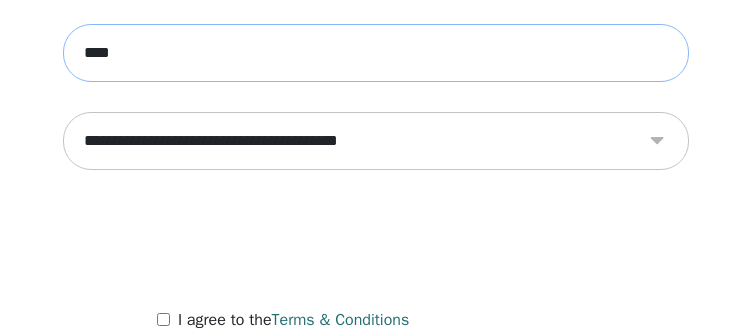 scroll, scrollTop: 1284, scrollLeft: 0, axis: vertical 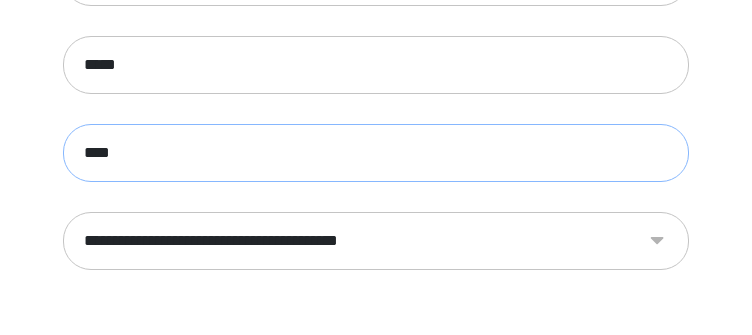 type on "****" 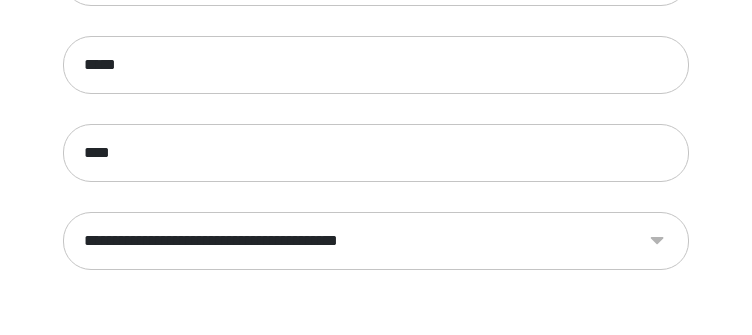 click on "**********" at bounding box center [376, 241] 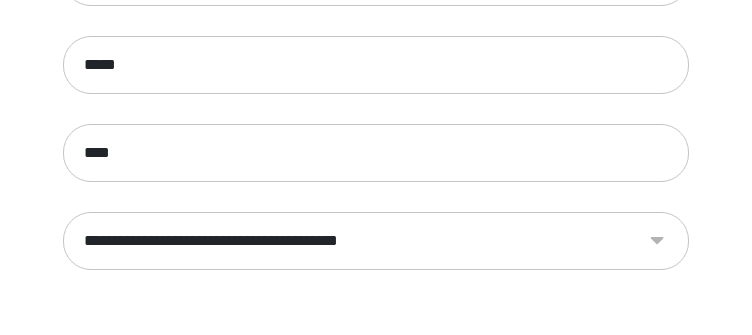 select on "***" 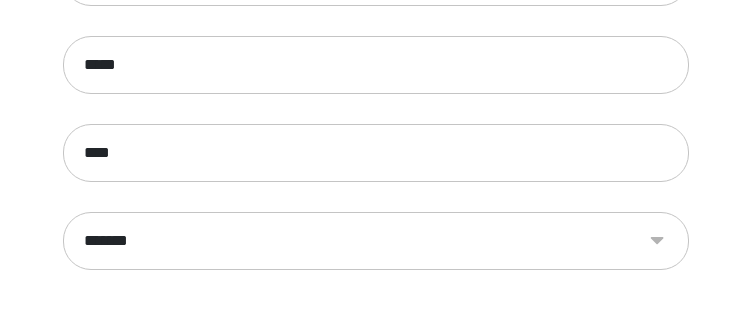click on "**********" at bounding box center (376, 241) 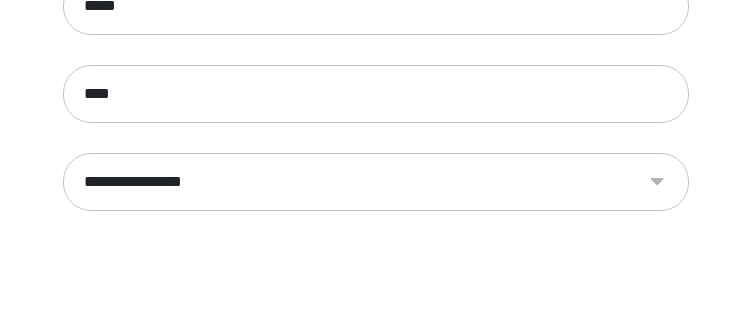 scroll, scrollTop: 1335, scrollLeft: 0, axis: vertical 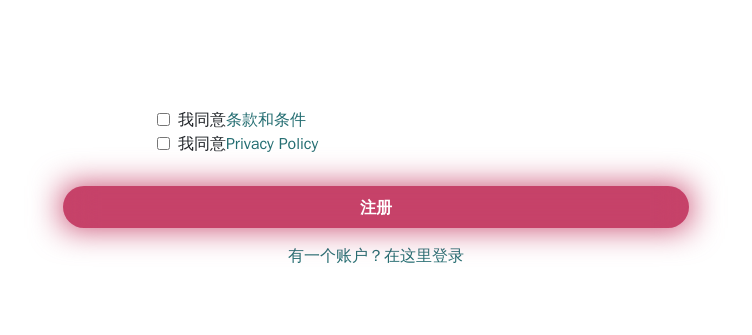 click on "注册" at bounding box center [376, 207] 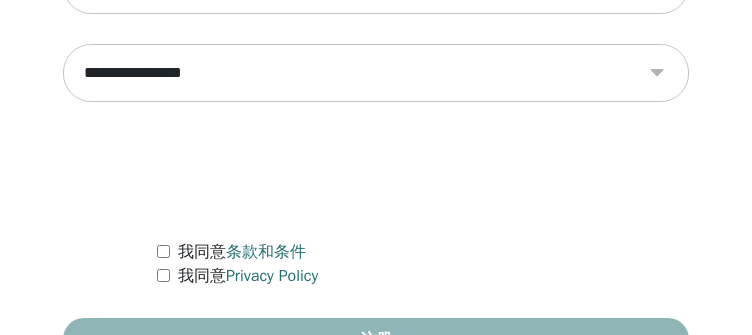 scroll, scrollTop: 1620, scrollLeft: 0, axis: vertical 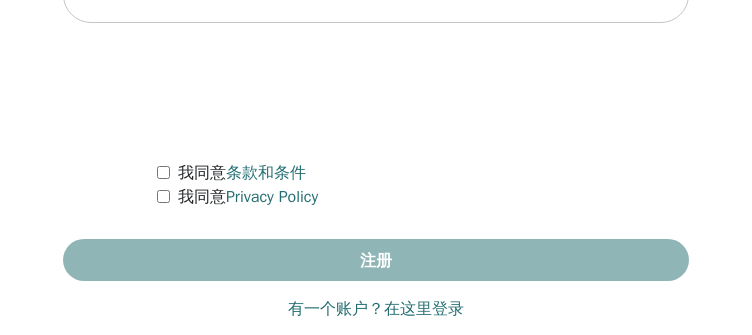 click on "有一个账户？在这里登录" at bounding box center [376, 309] 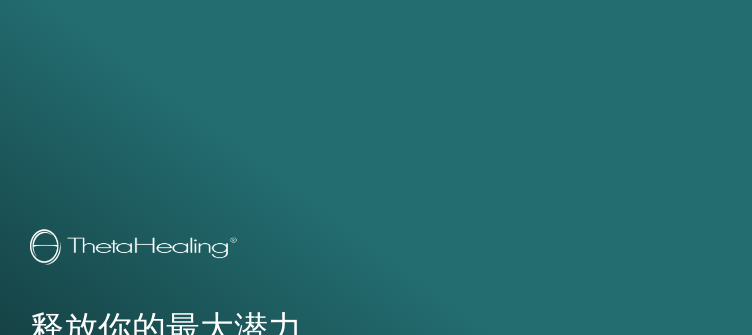 scroll, scrollTop: 0, scrollLeft: 0, axis: both 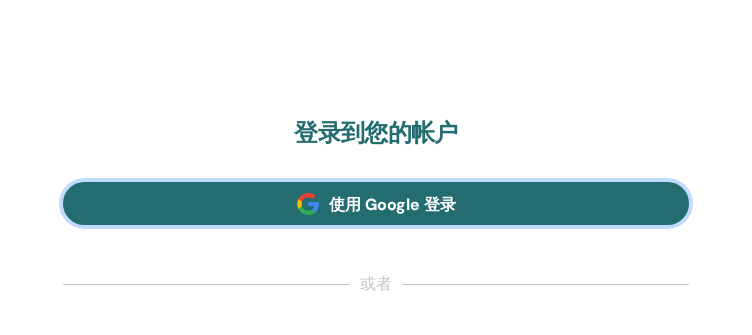 click on "使用 Google 登录" at bounding box center (376, 203) 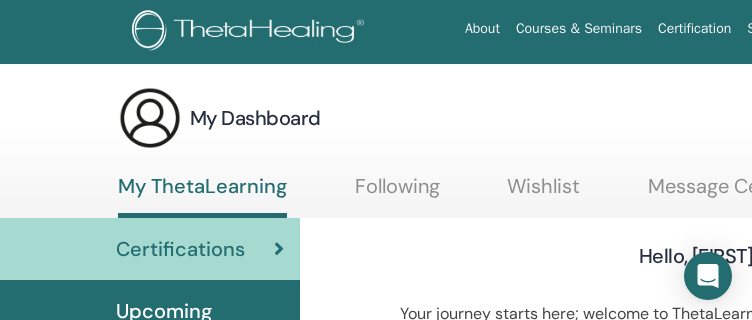 scroll, scrollTop: 0, scrollLeft: 0, axis: both 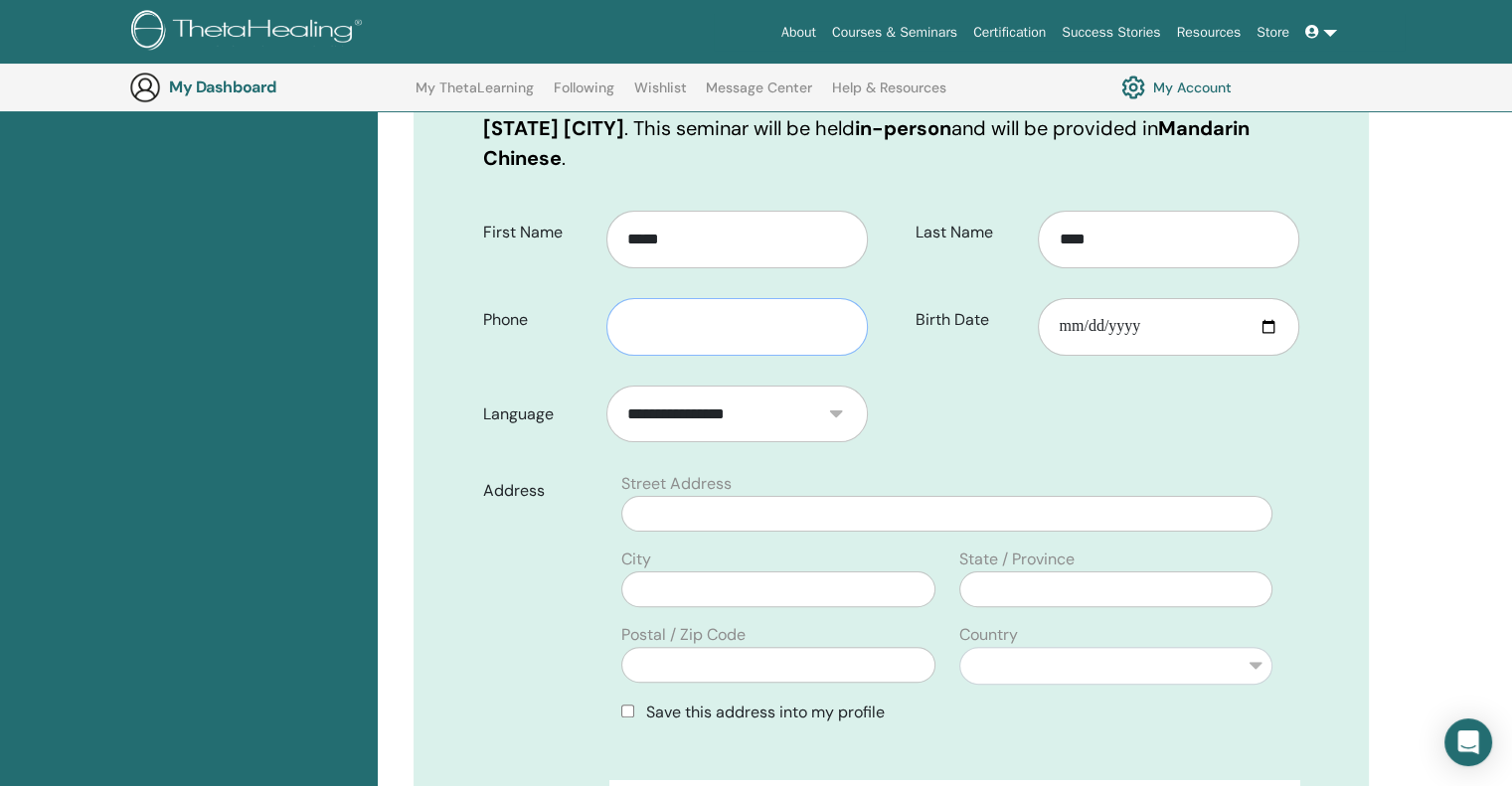 click at bounding box center (737, 327) 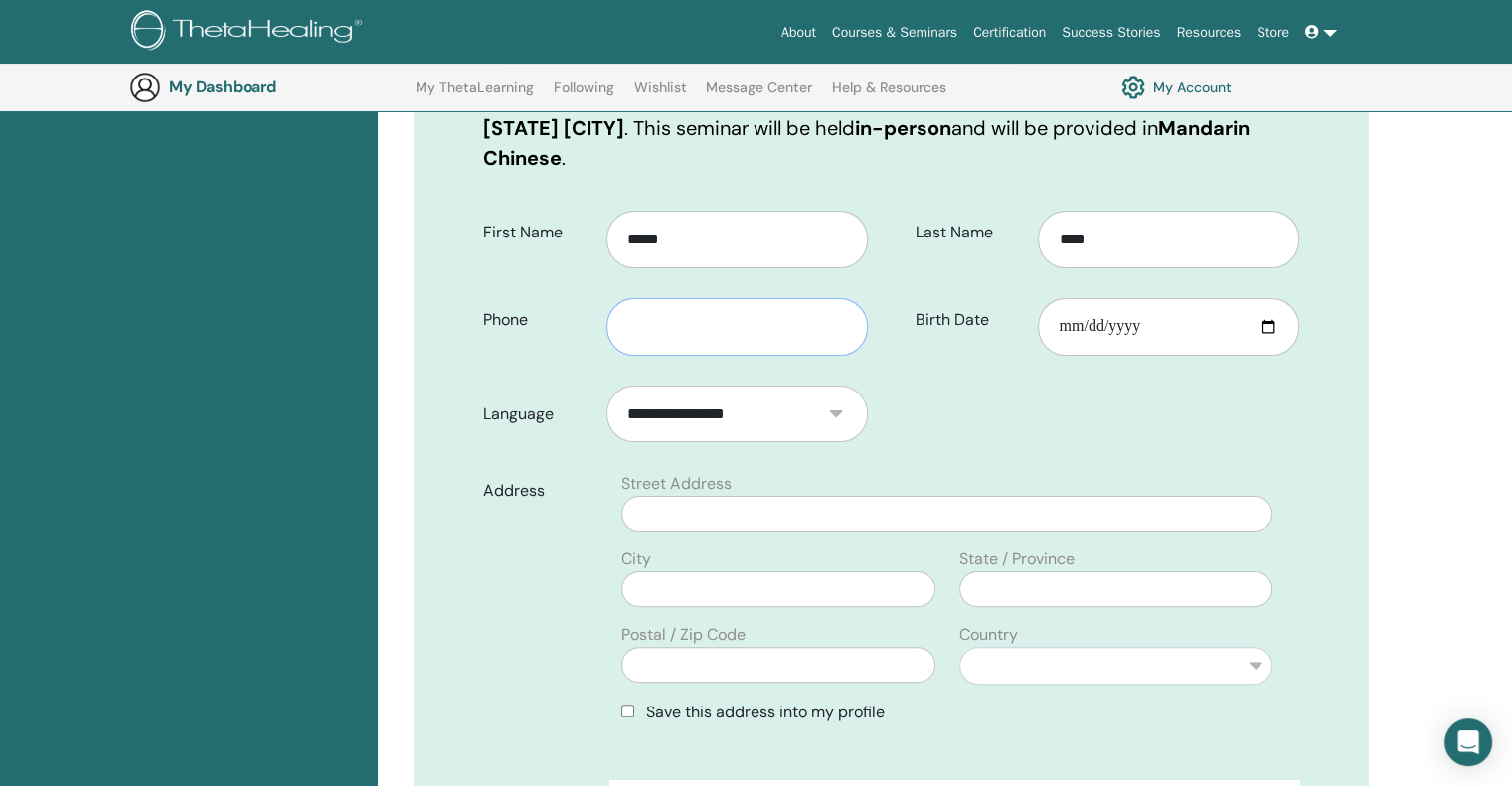 type on "*" 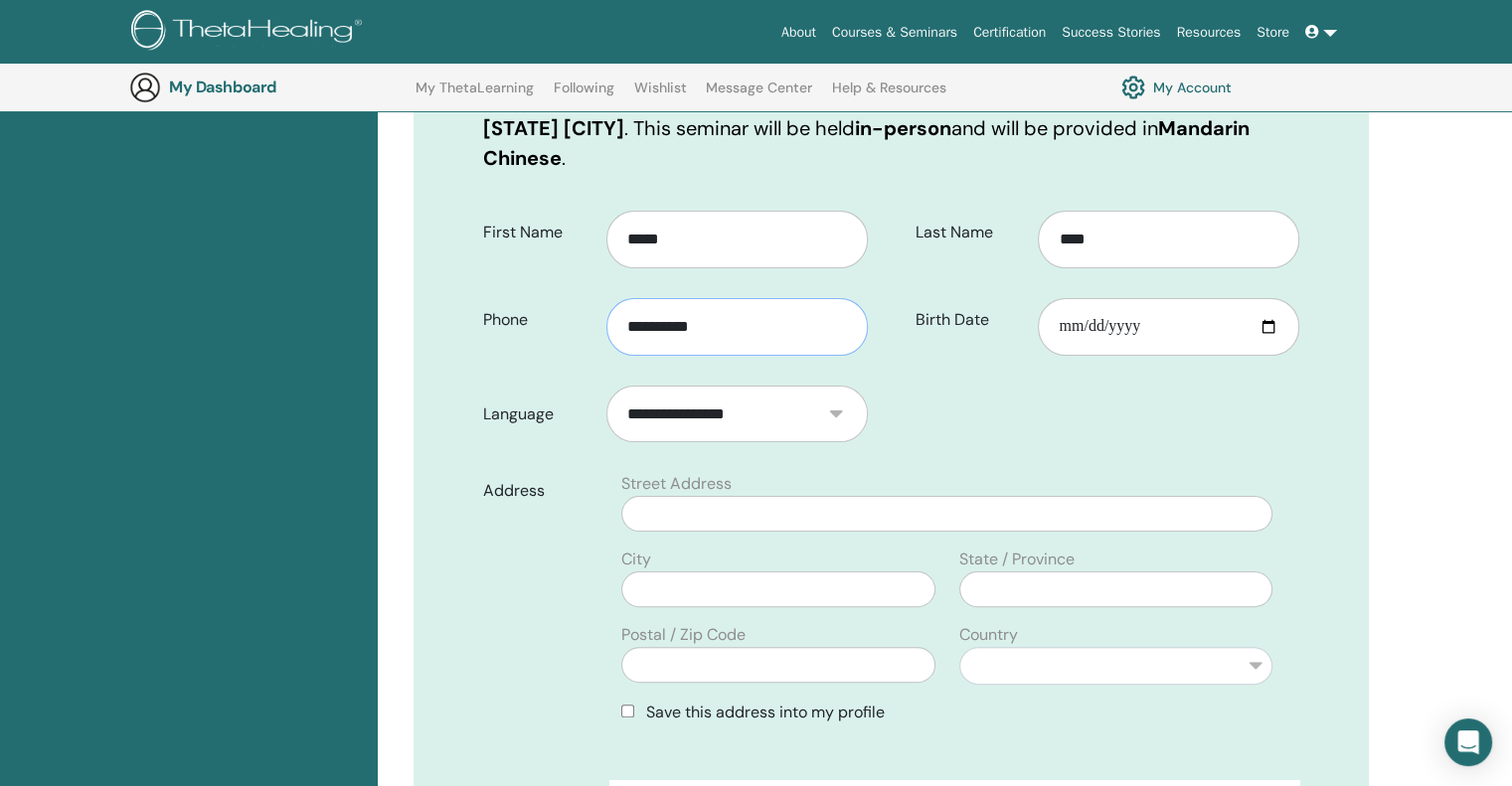 type on "**********" 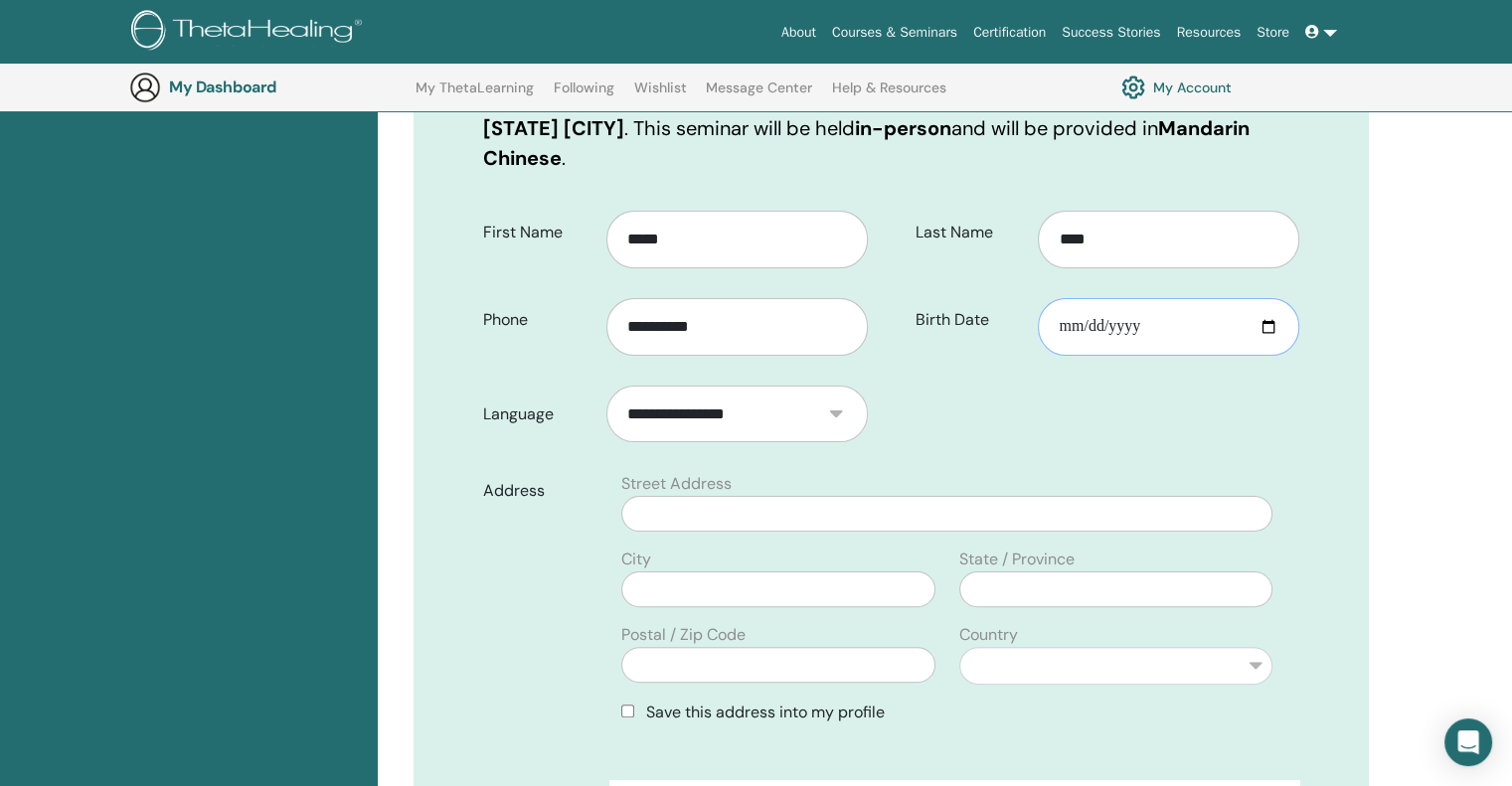 click on "Birth Date" at bounding box center [1168, 327] 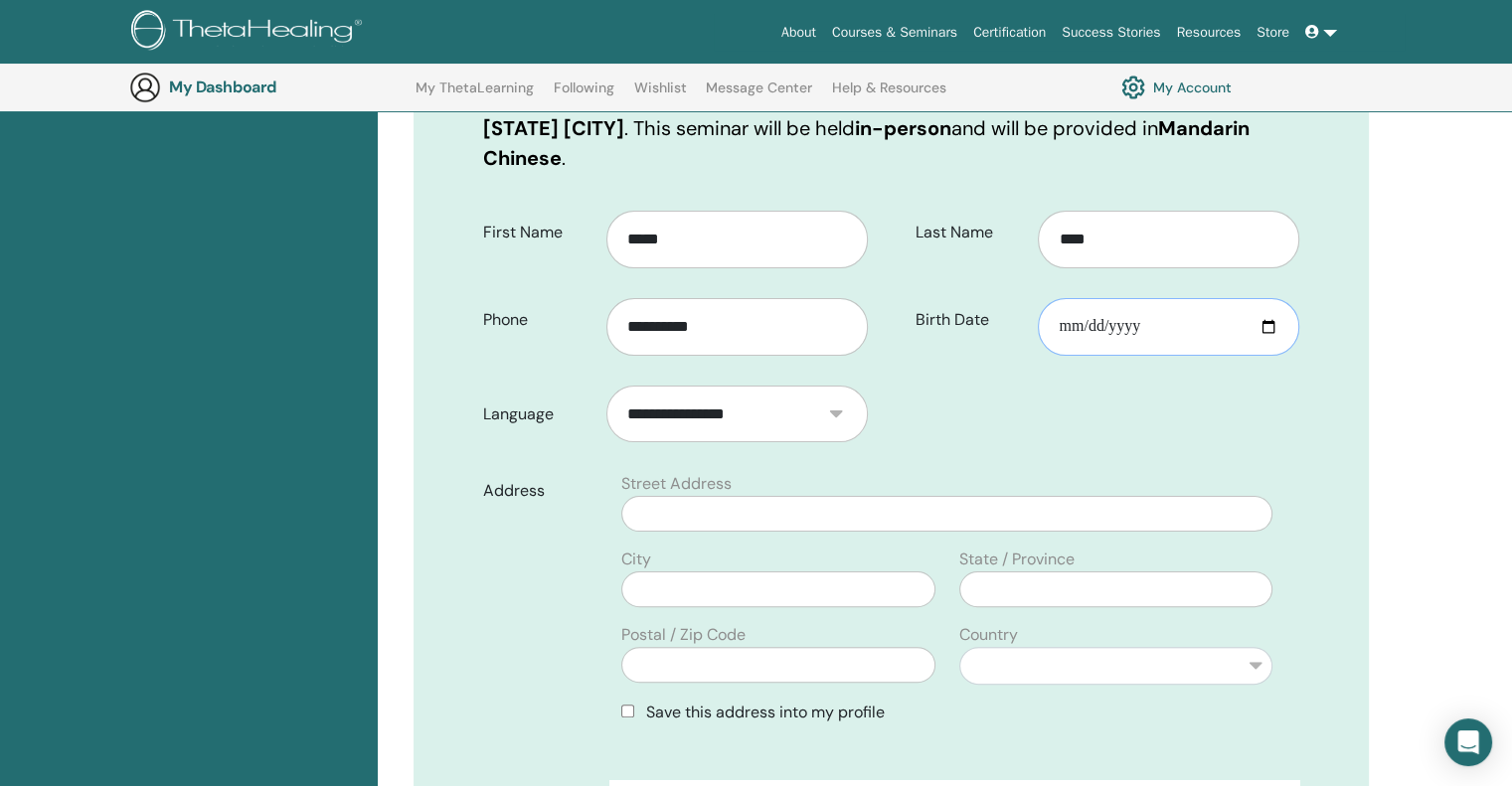 type on "**********" 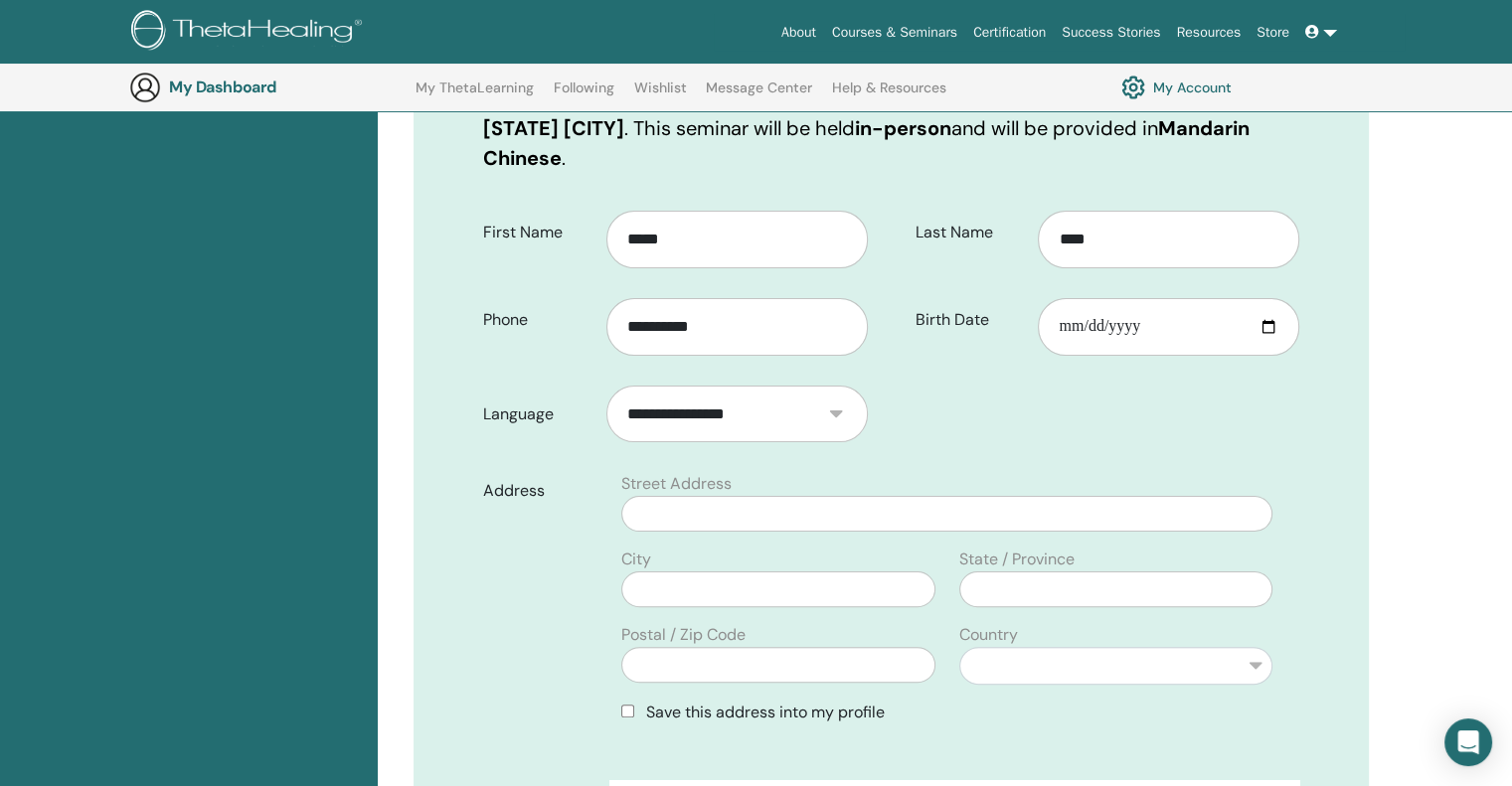 click on "**********" at bounding box center [891, 627] 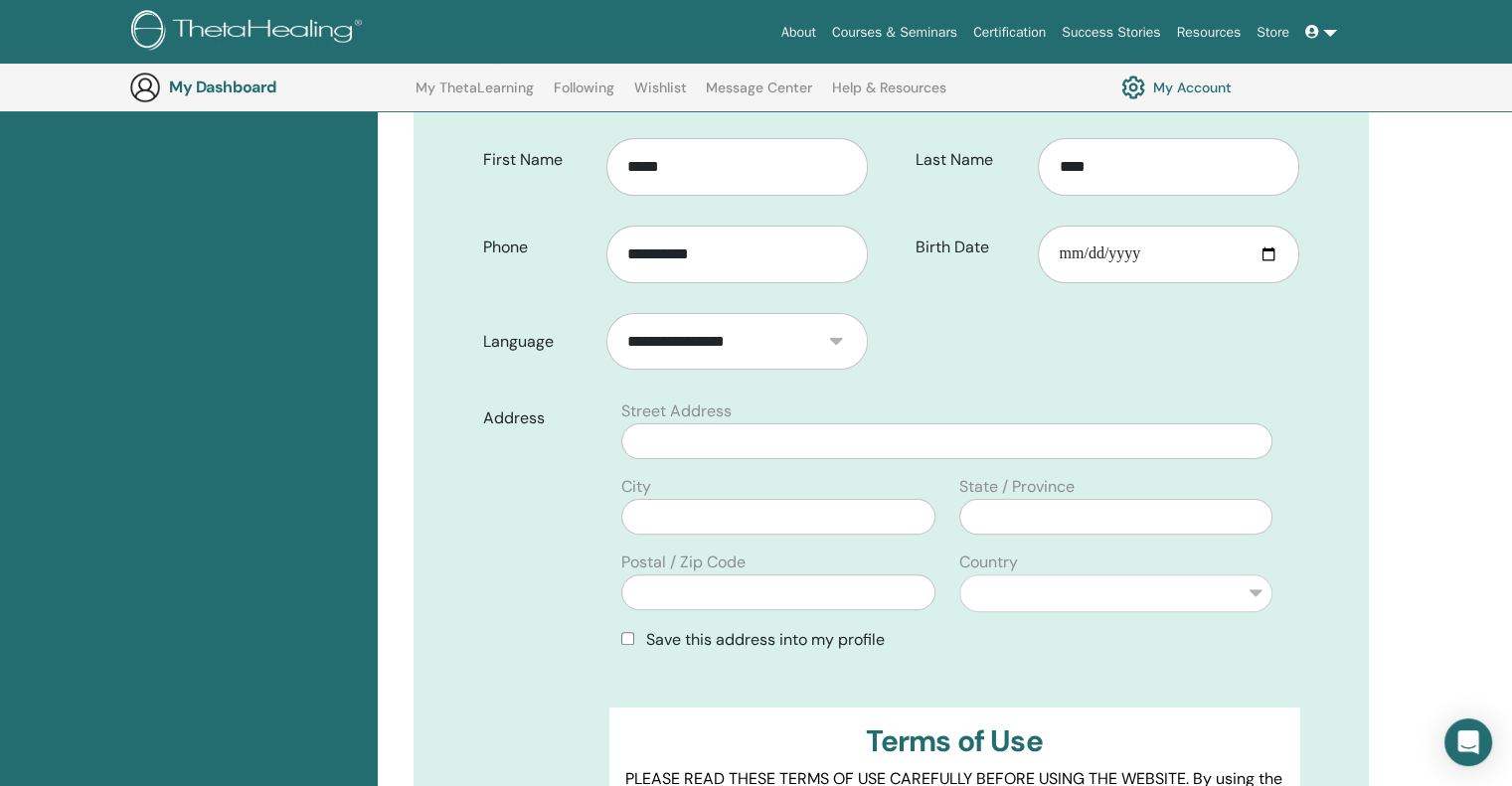 scroll, scrollTop: 544, scrollLeft: 0, axis: vertical 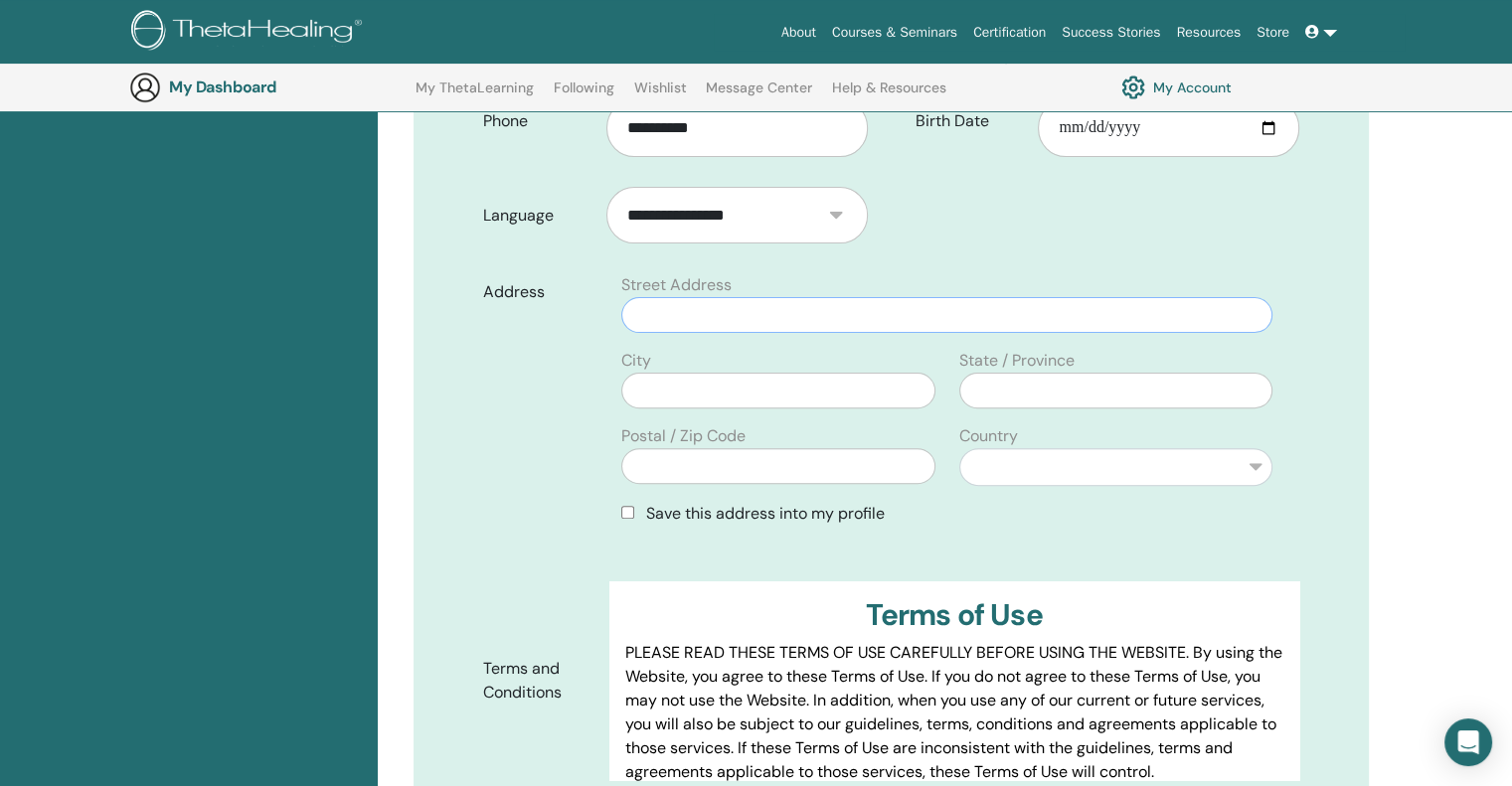 click at bounding box center (946, 315) 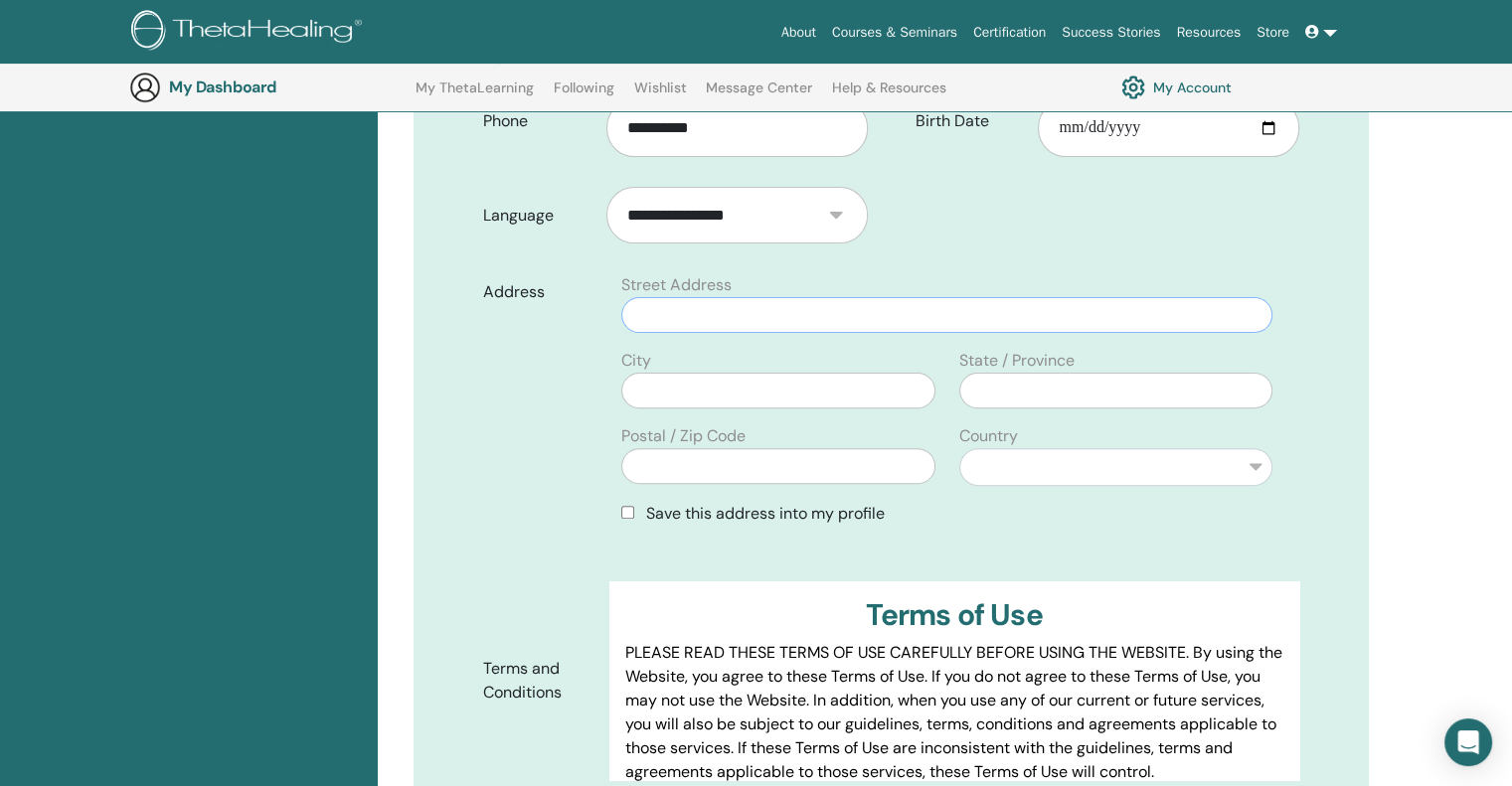 click at bounding box center (946, 315) 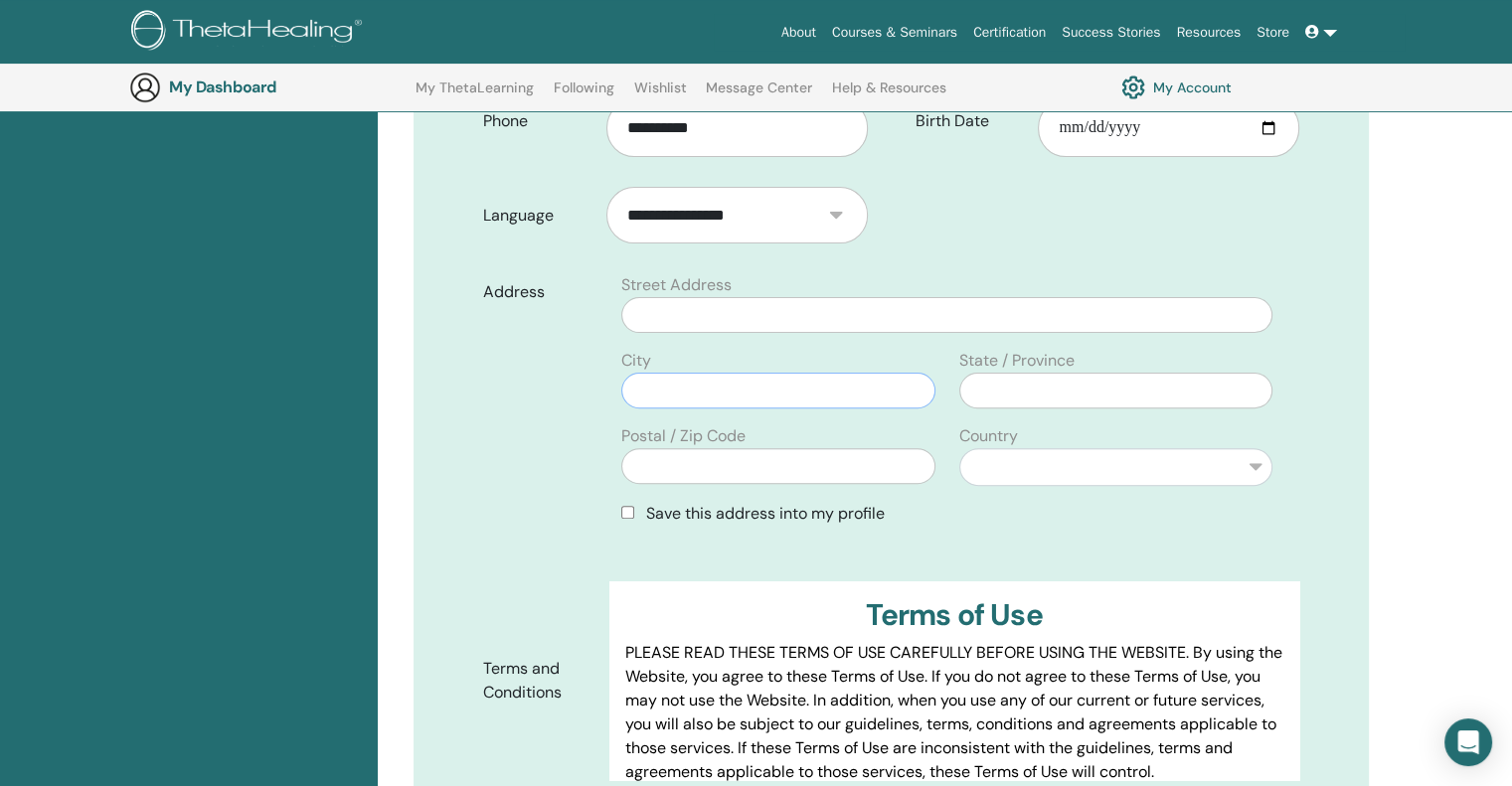 click at bounding box center [777, 391] 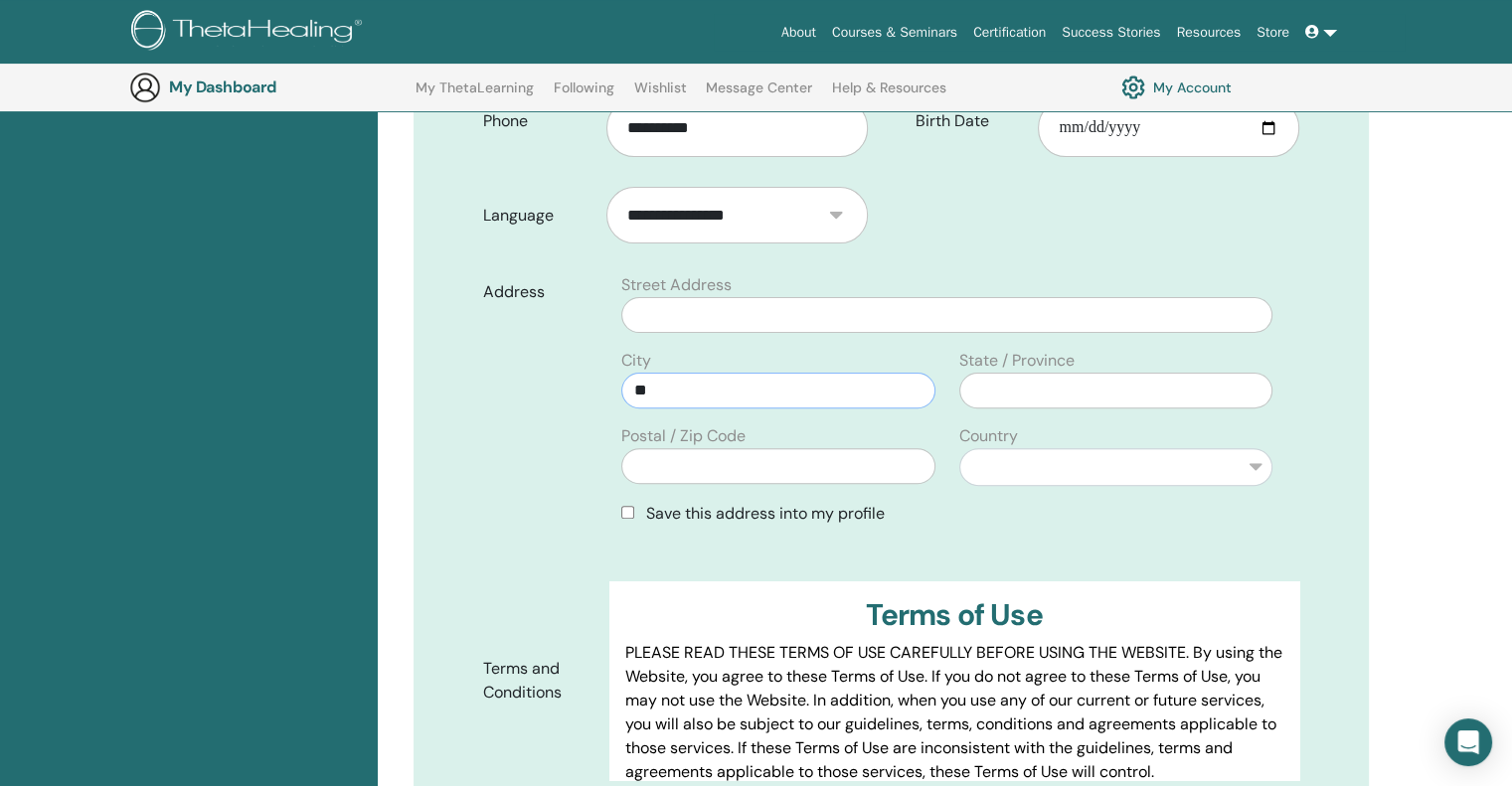 type on "**" 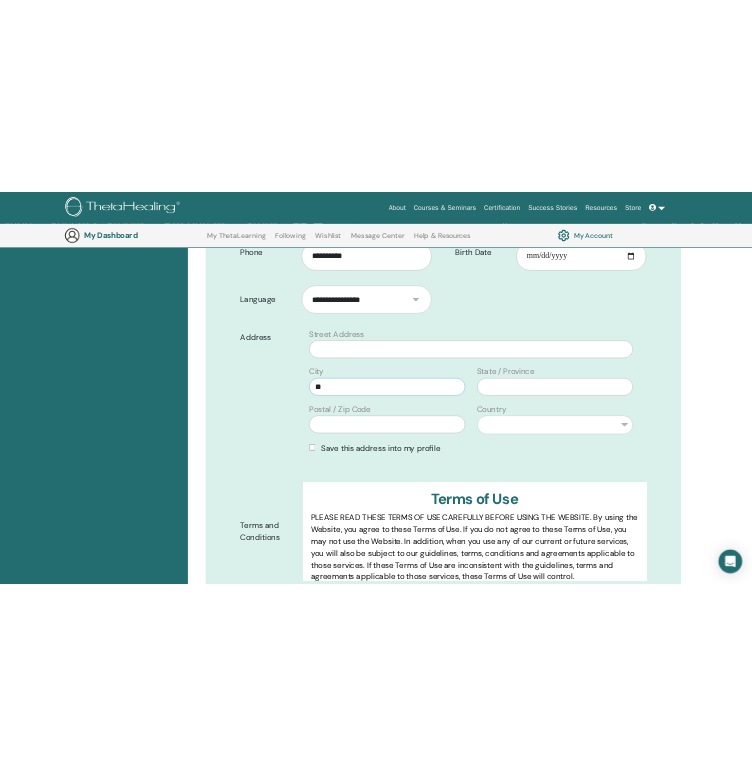 scroll, scrollTop: 548, scrollLeft: 0, axis: vertical 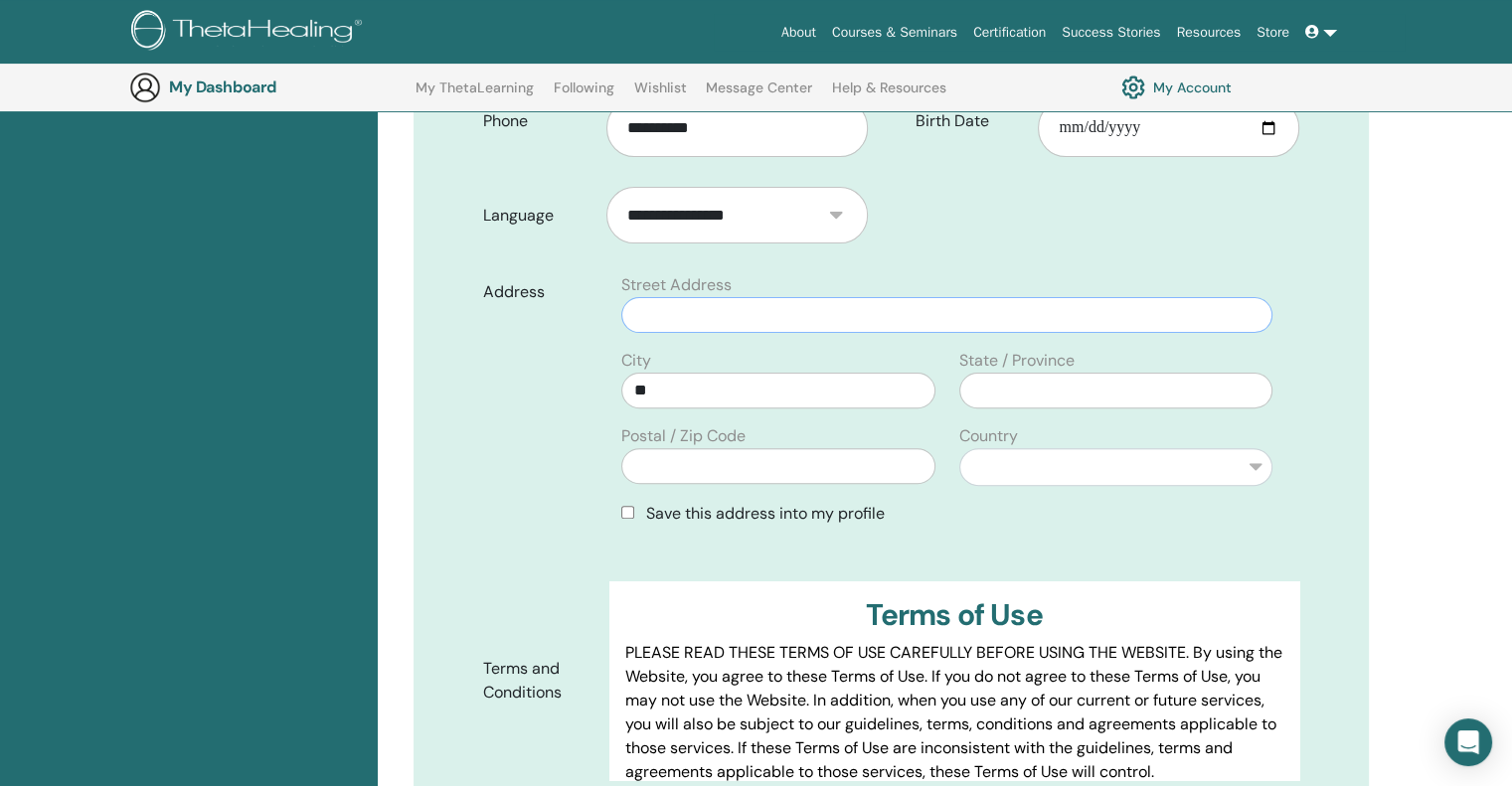 click at bounding box center (946, 315) 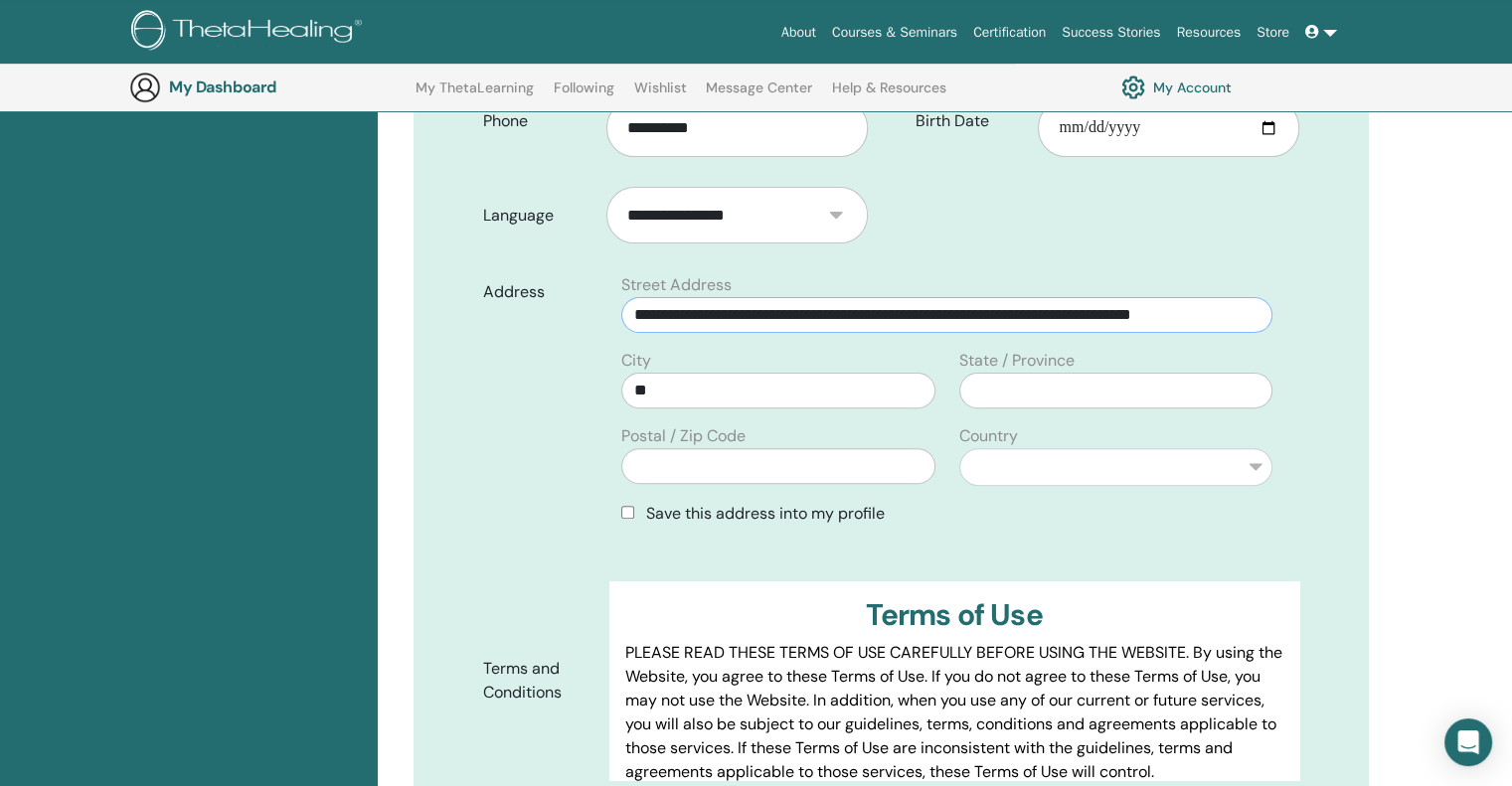 drag, startPoint x: 942, startPoint y: 316, endPoint x: 1526, endPoint y: 287, distance: 584.71959 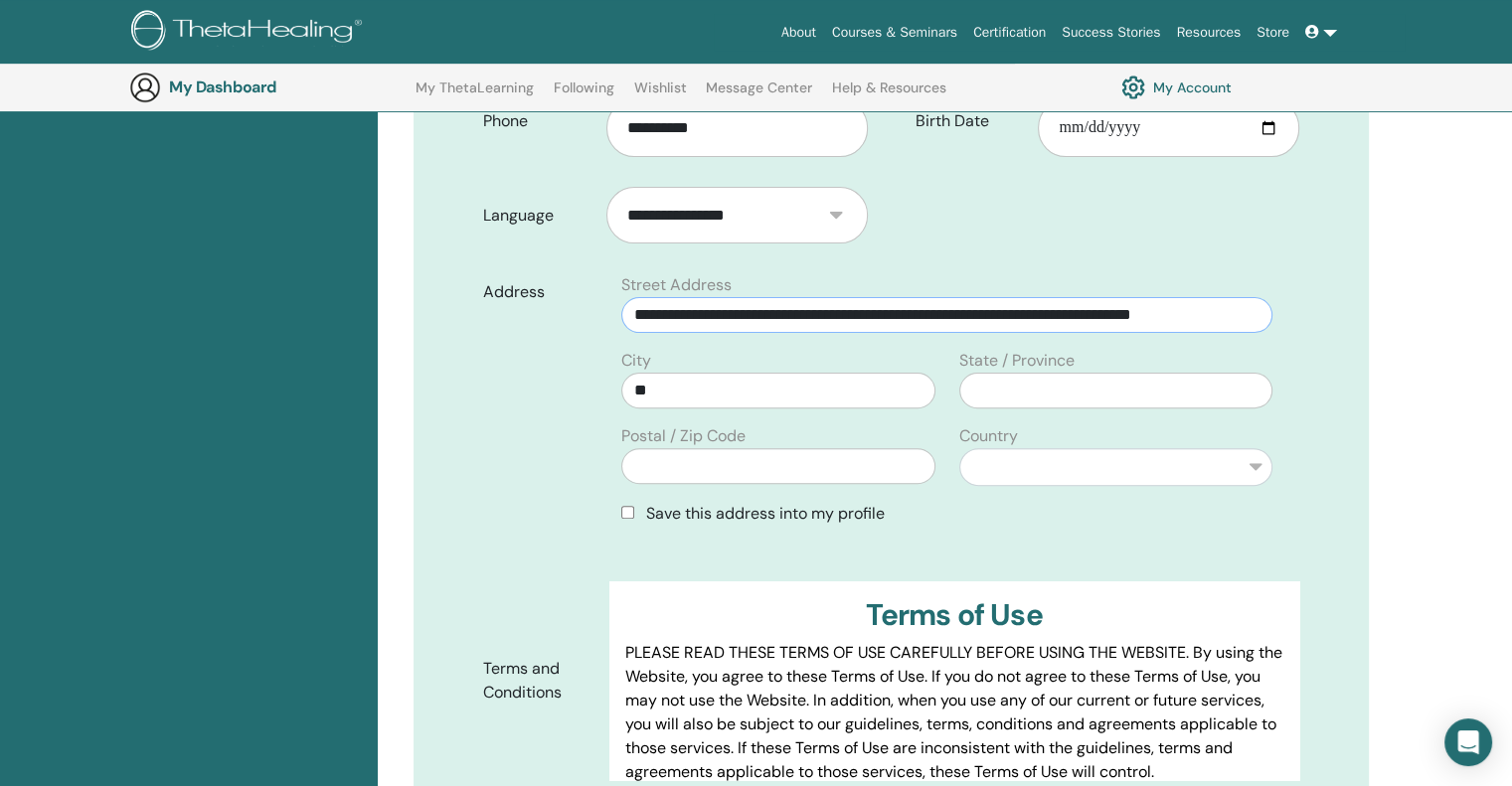 click on "About
Courses & Seminars
Certification
Success Stories
Resources
Store
JC Jamie Chen My ThetaLearning My ThetaHealers My Seminars Wishlist Become a Practitioner Notifications Messages My Theta Account Support Logout
My Dashboard
Following" at bounding box center [756, -151] 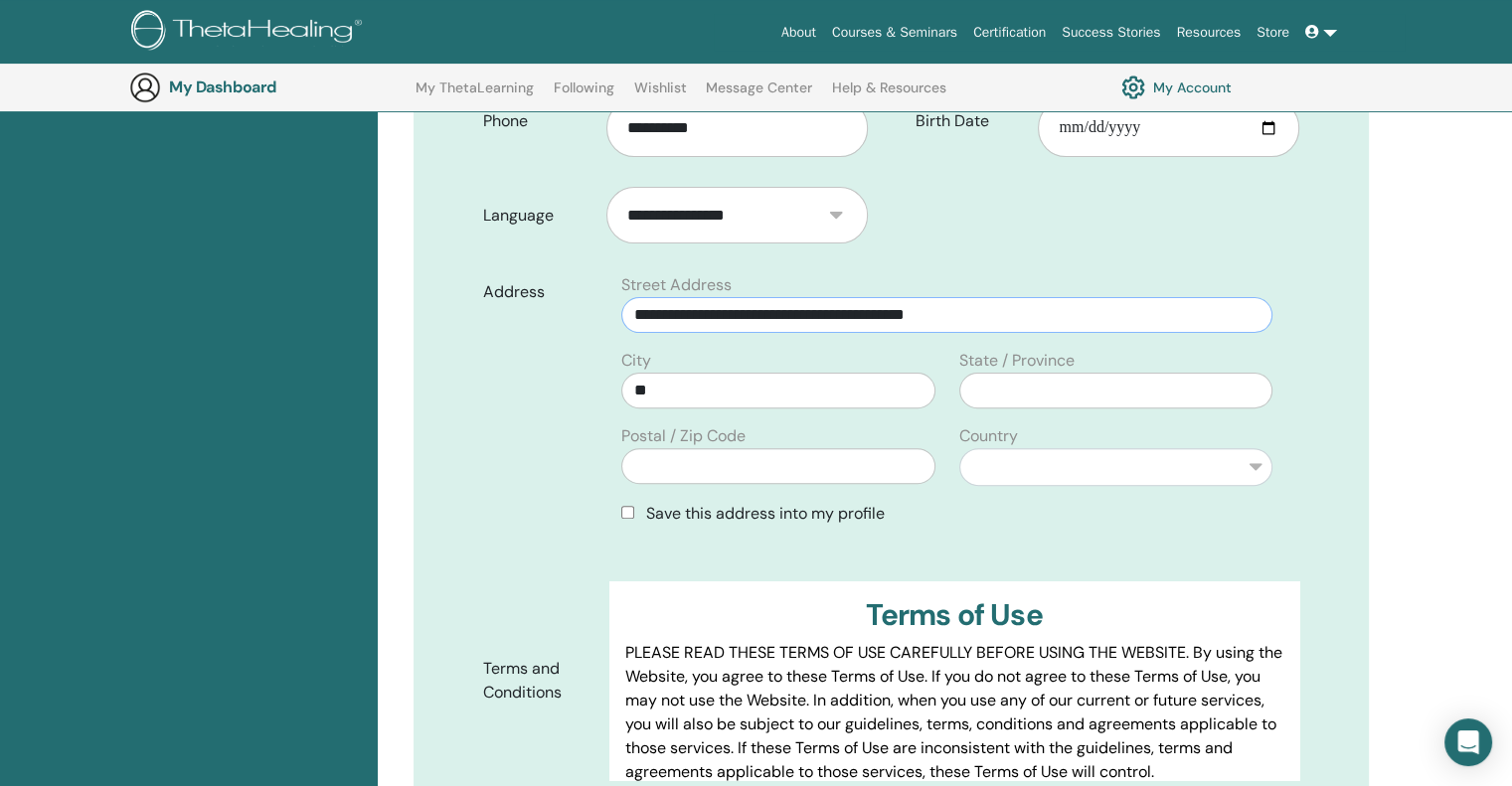 type on "**********" 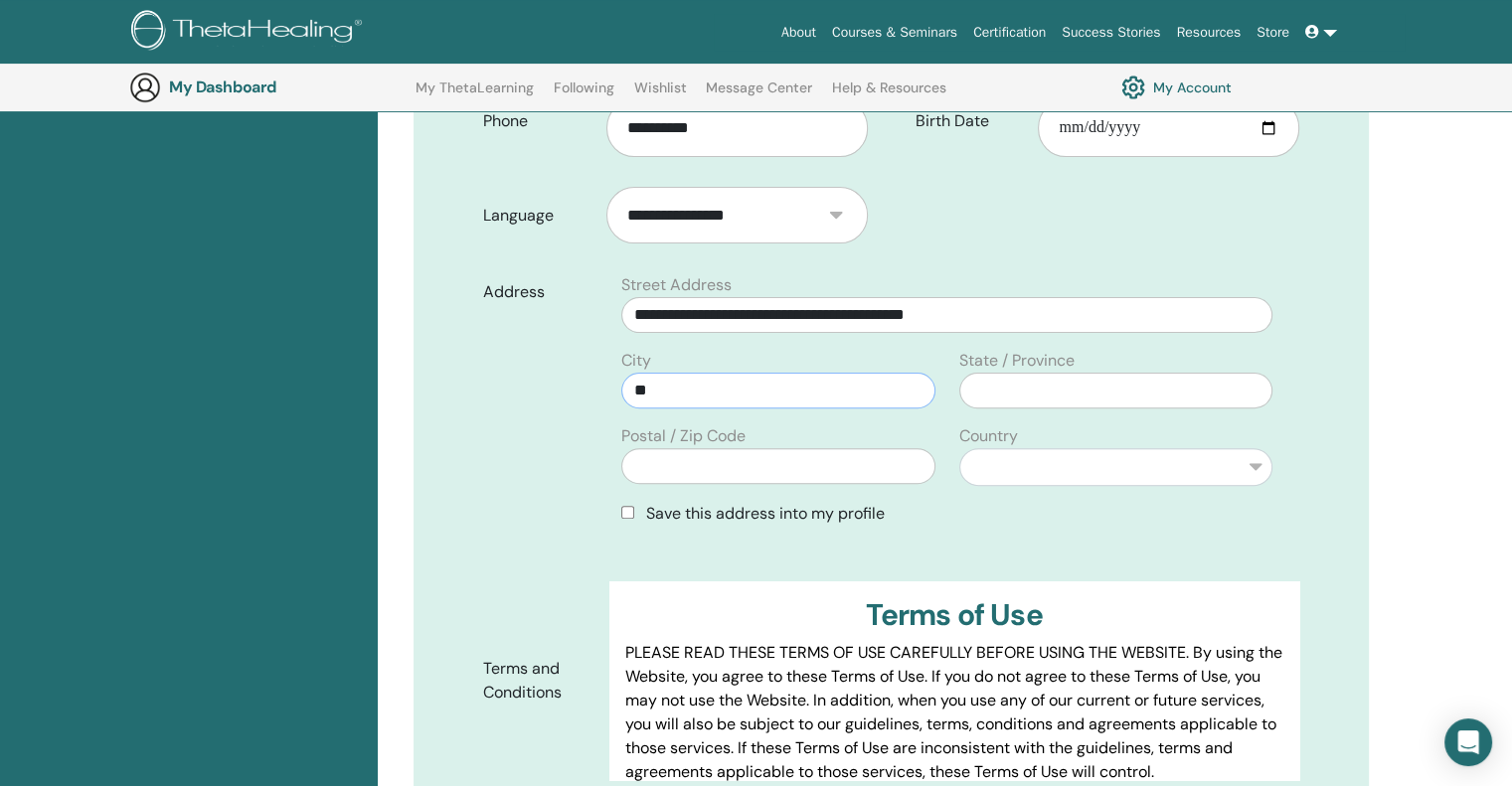 click on "**" at bounding box center [777, 391] 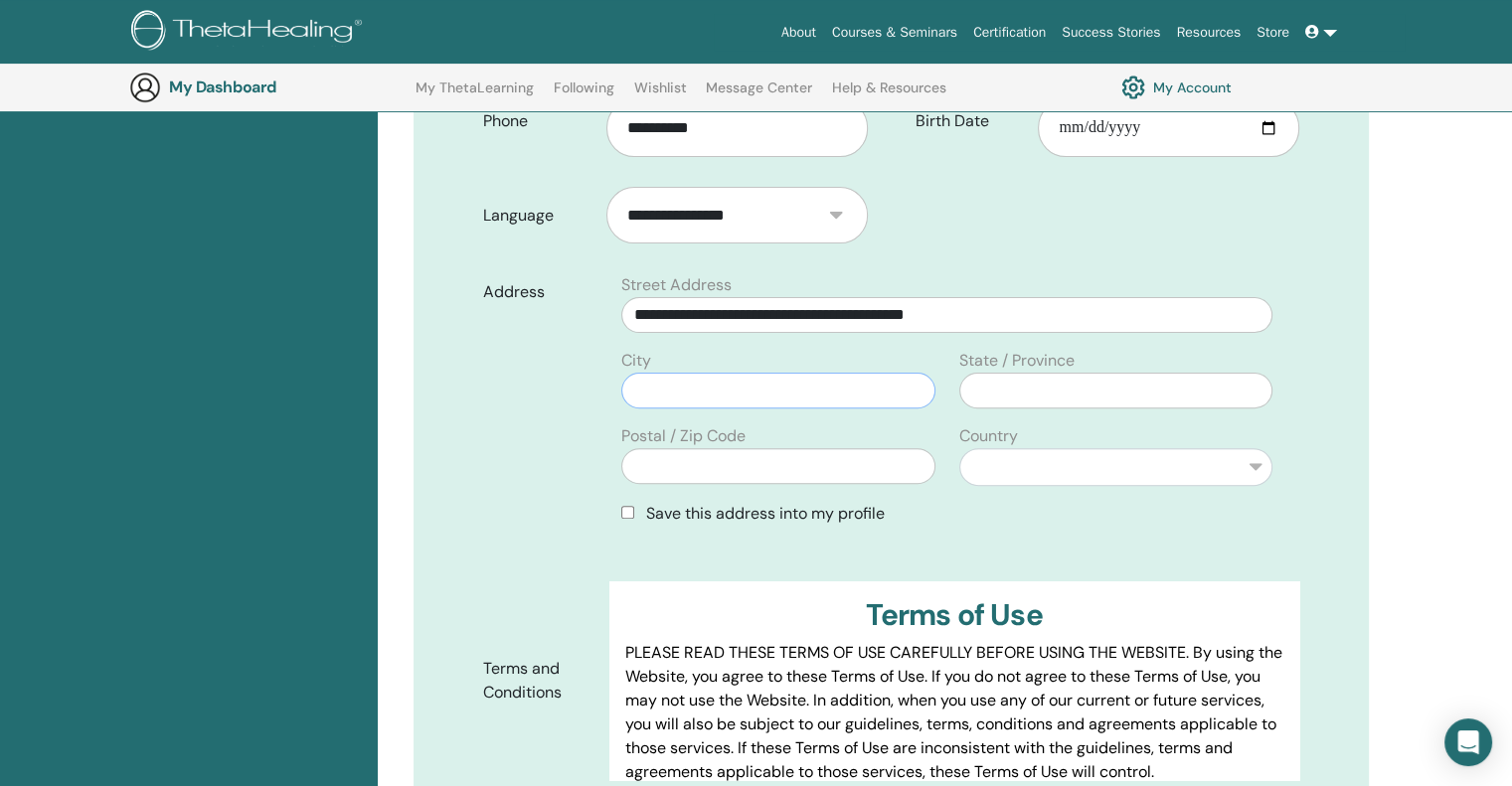 paste on "[REDACTED]" 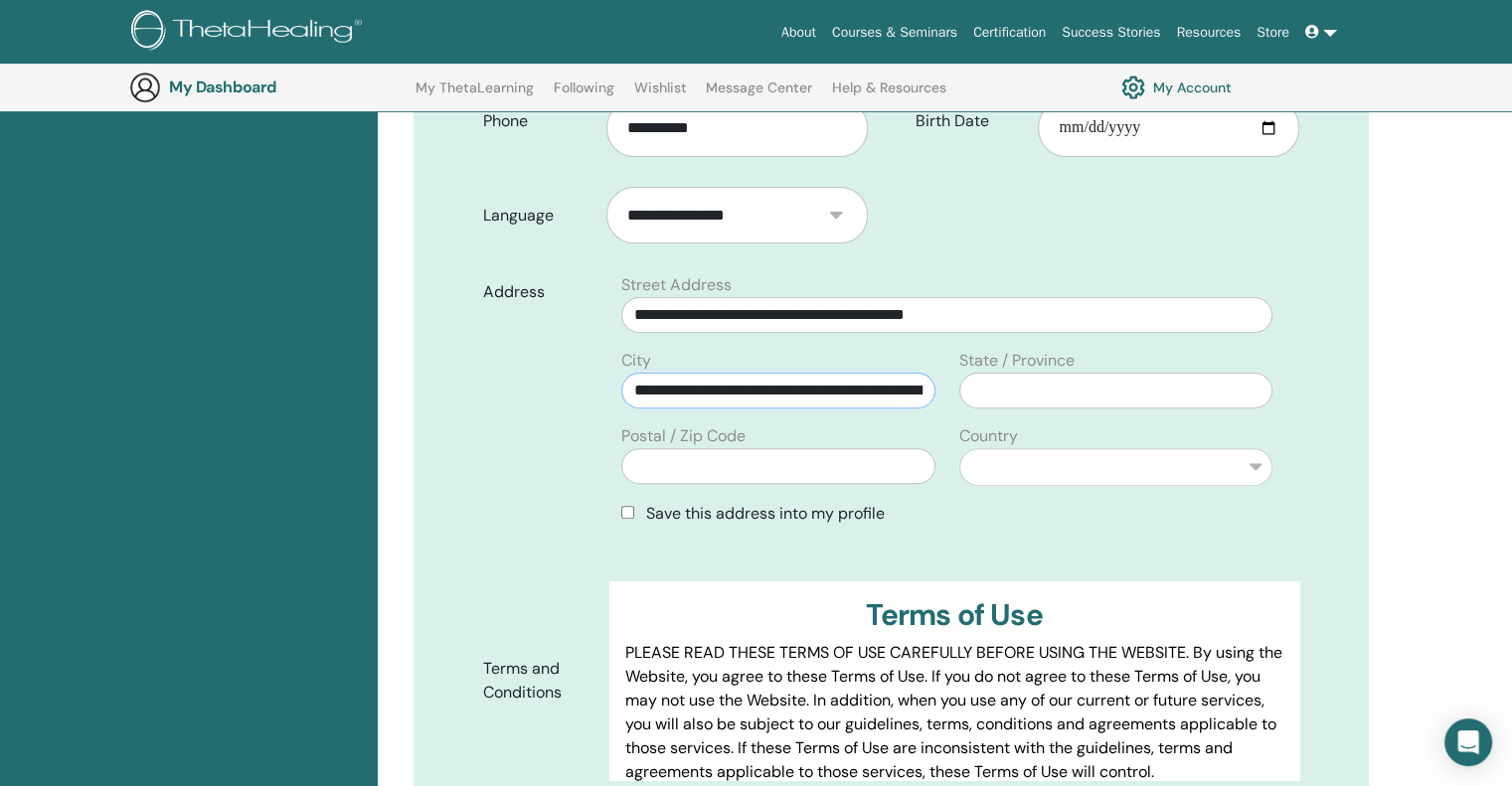 scroll, scrollTop: 0, scrollLeft: 290, axis: horizontal 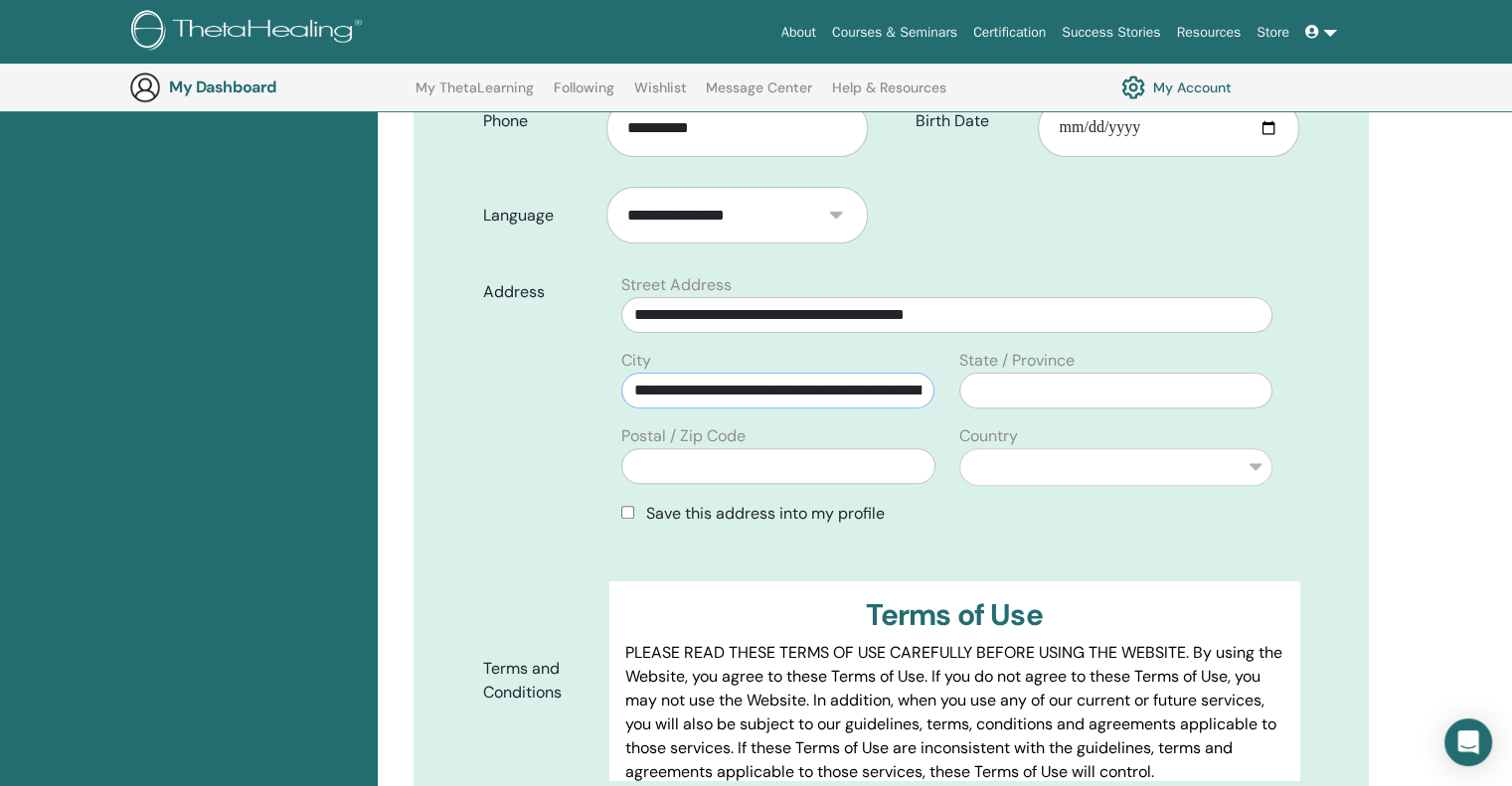 drag, startPoint x: 659, startPoint y: 392, endPoint x: 545, endPoint y: 398, distance: 114.157786 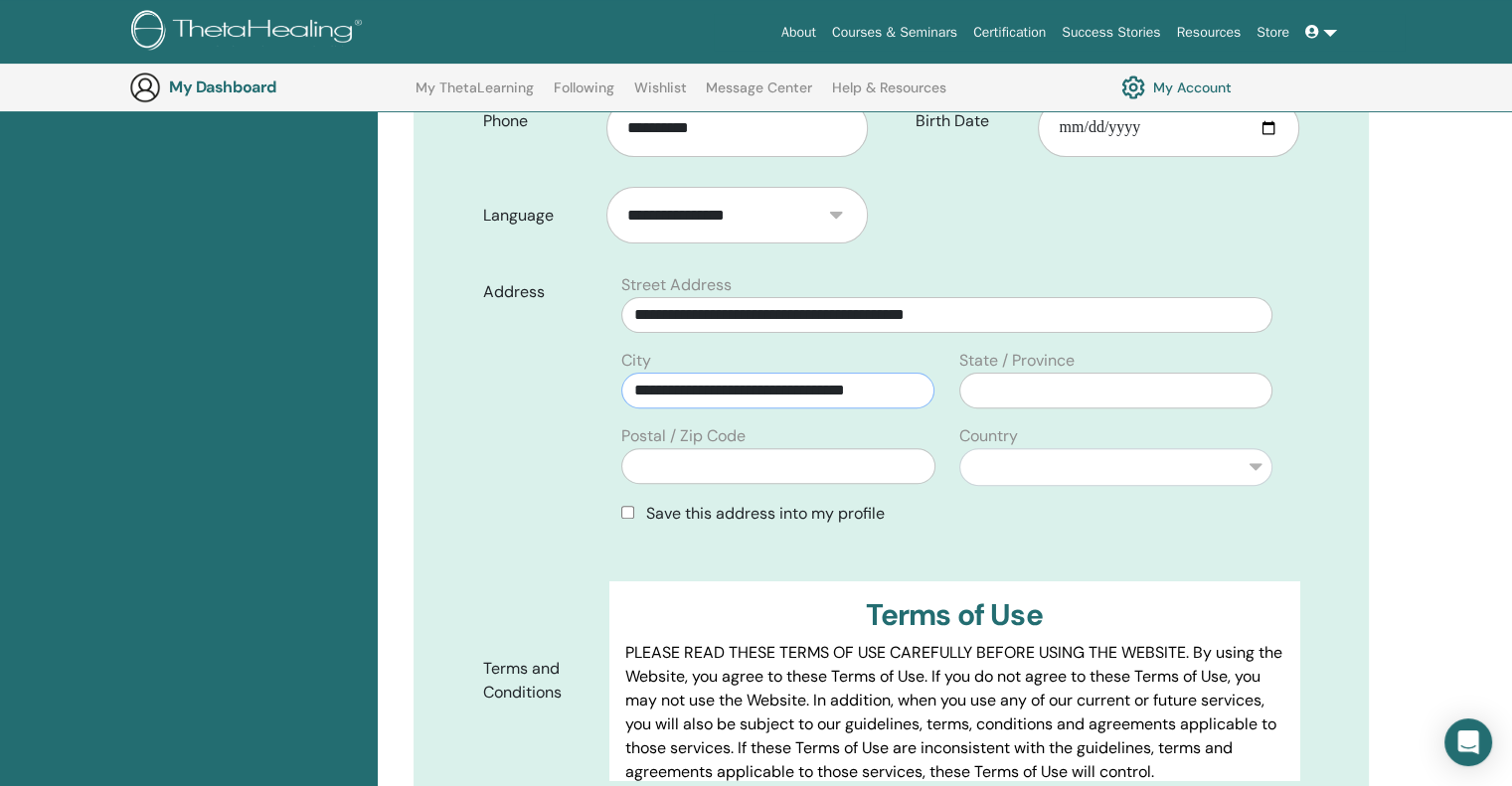 drag, startPoint x: 765, startPoint y: 383, endPoint x: 960, endPoint y: 373, distance: 195.25624 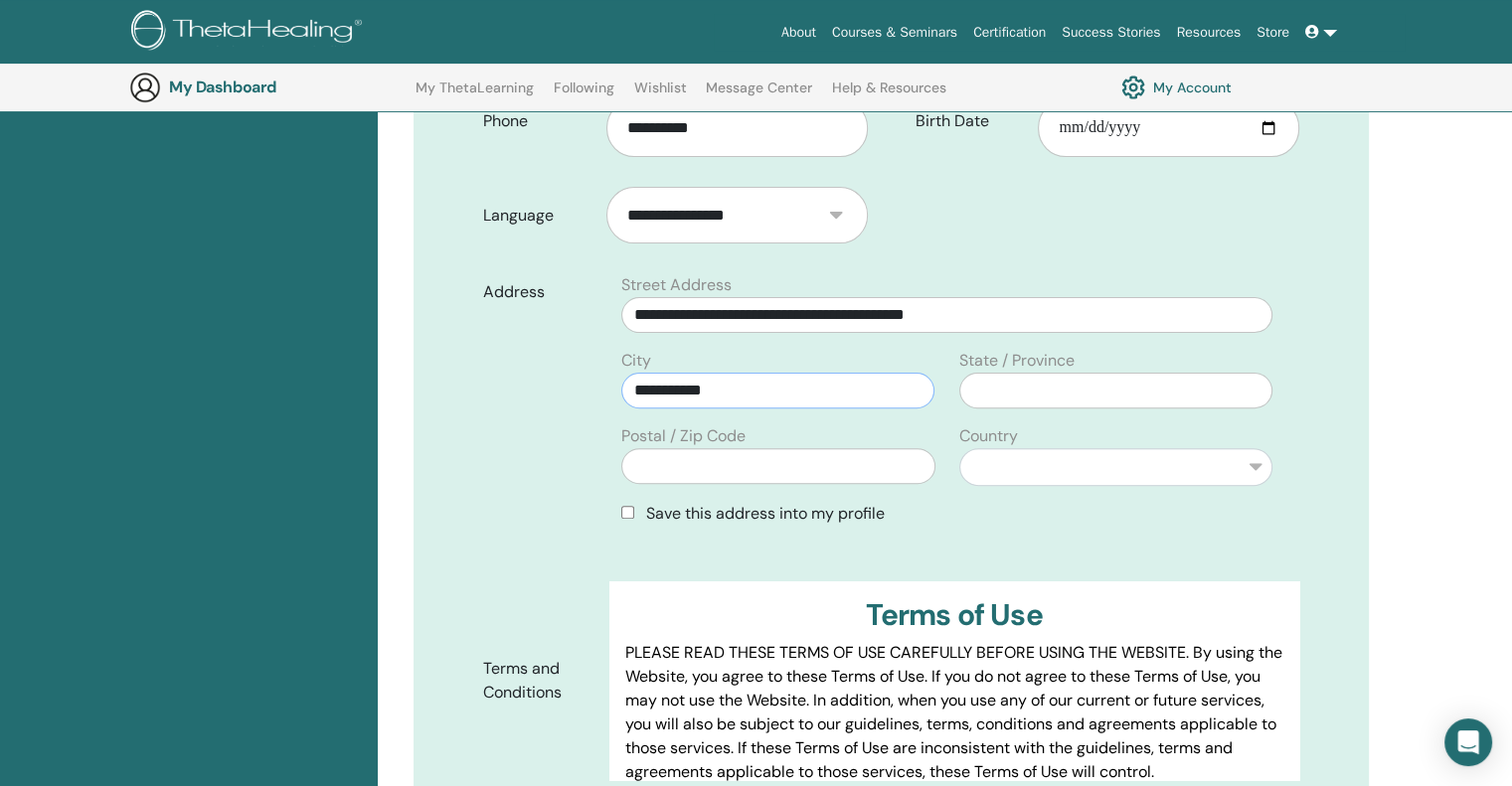 type on "**********" 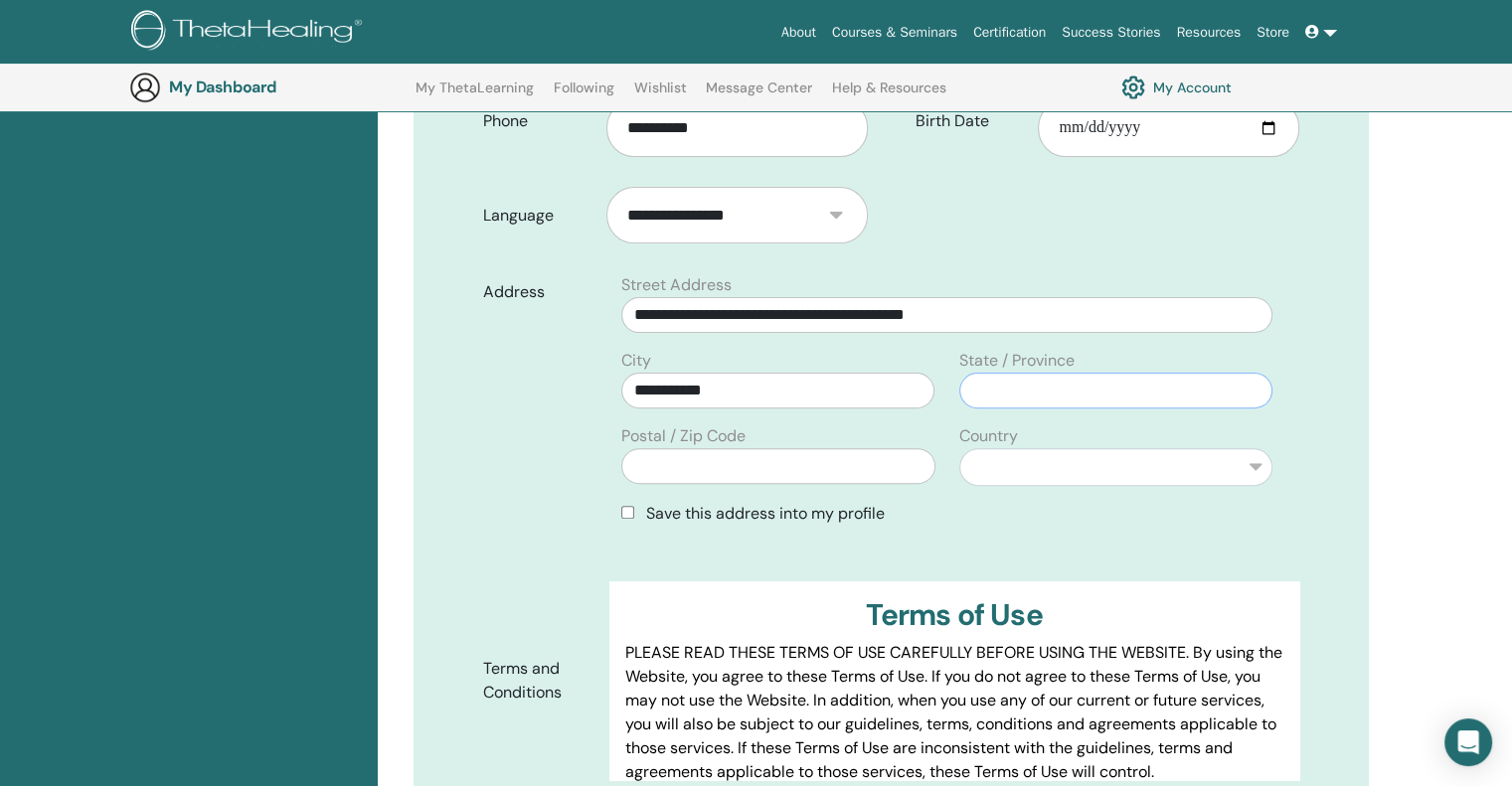 click at bounding box center (1115, 391) 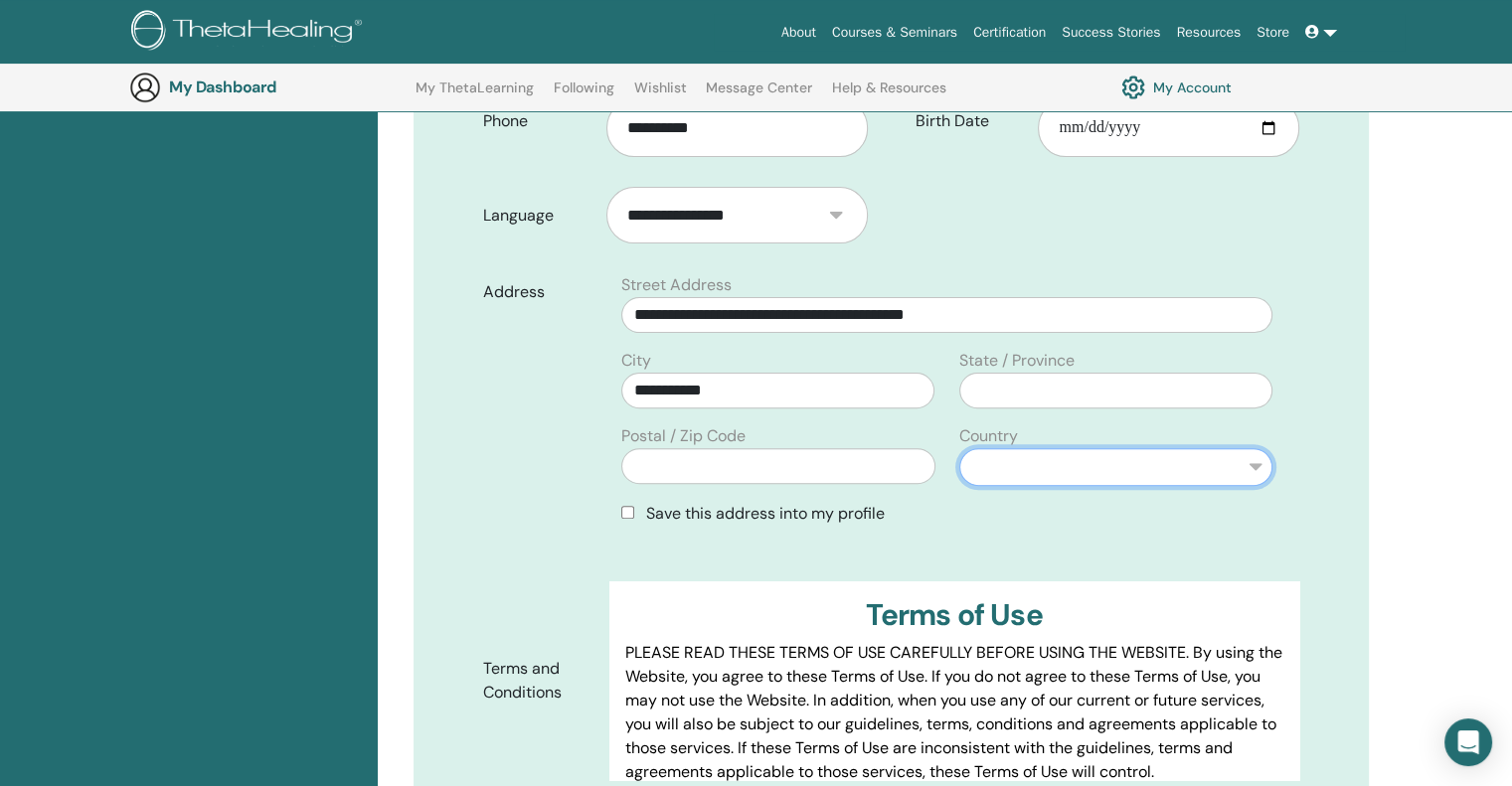 click on "**********" at bounding box center (1115, 467) 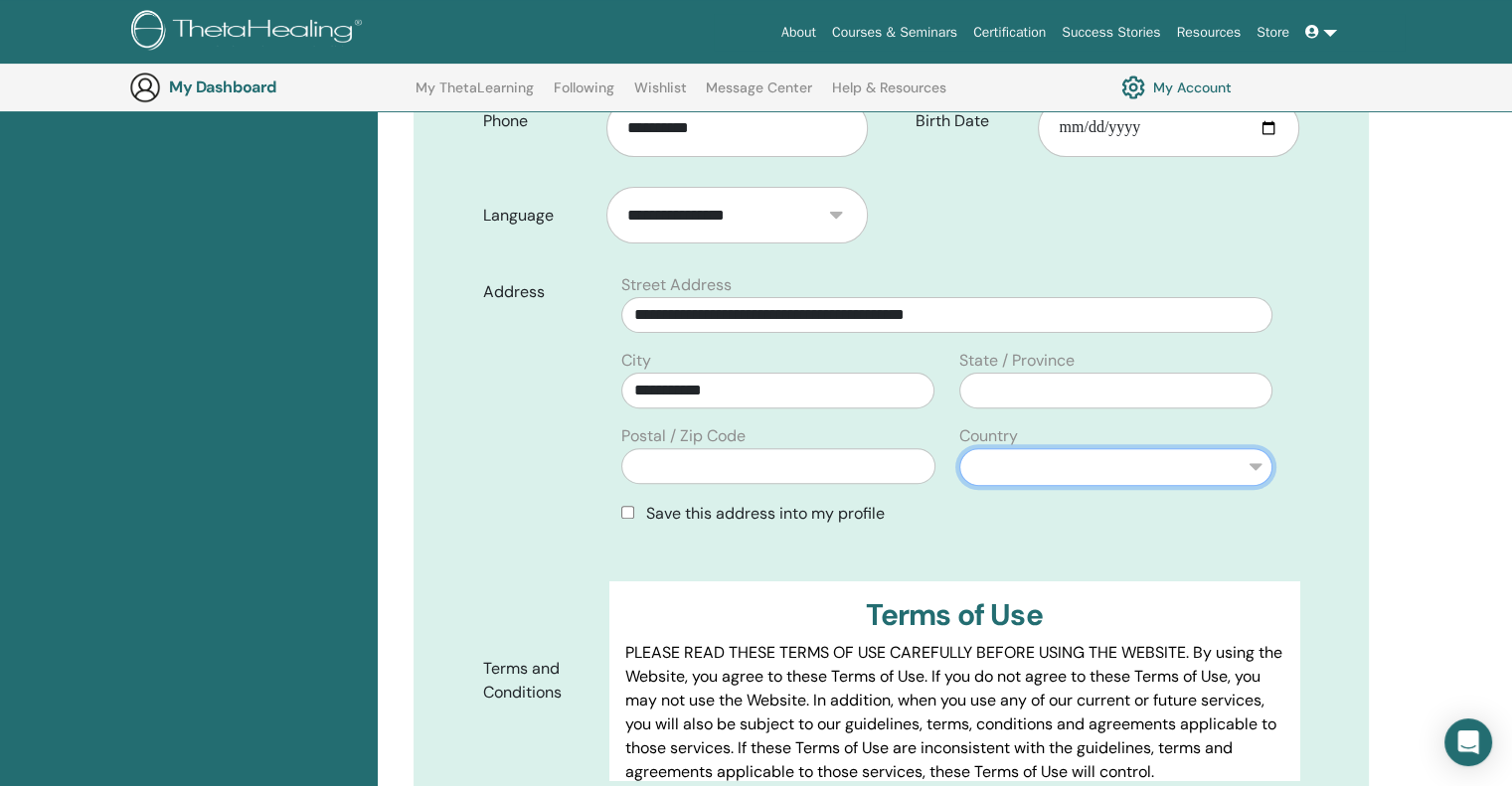 select on "***" 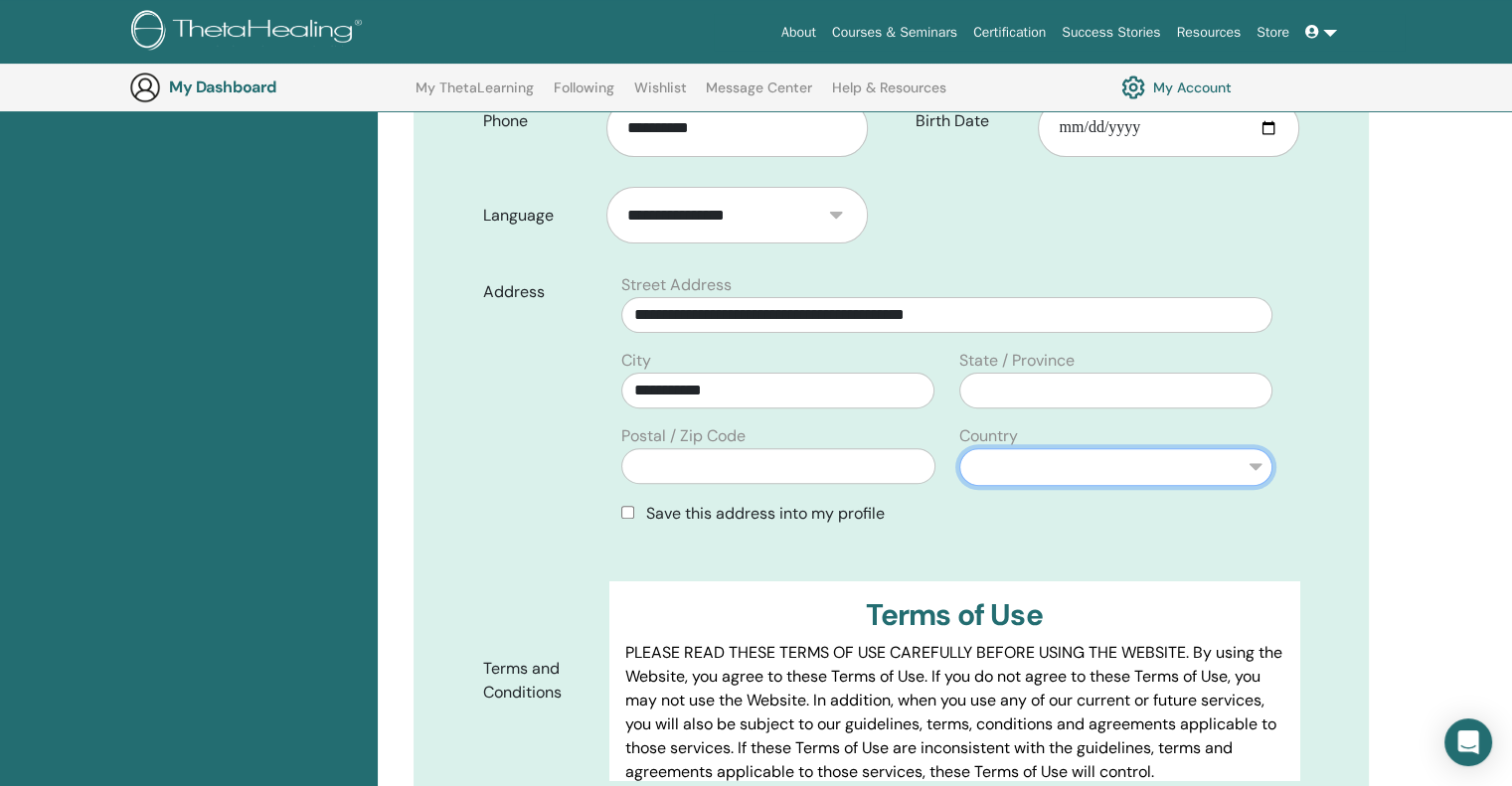click on "**********" at bounding box center (1115, 467) 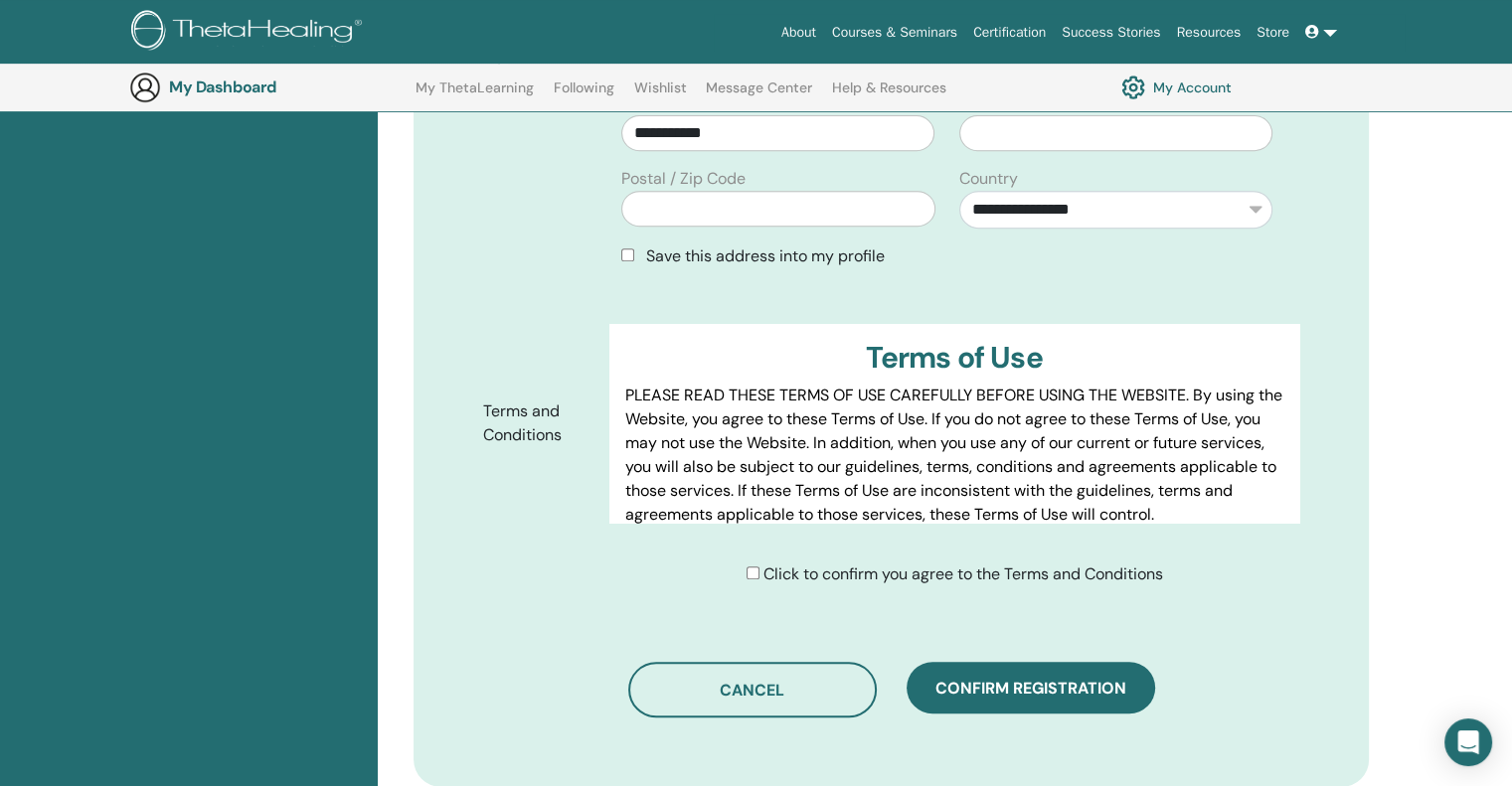 scroll, scrollTop: 1140, scrollLeft: 0, axis: vertical 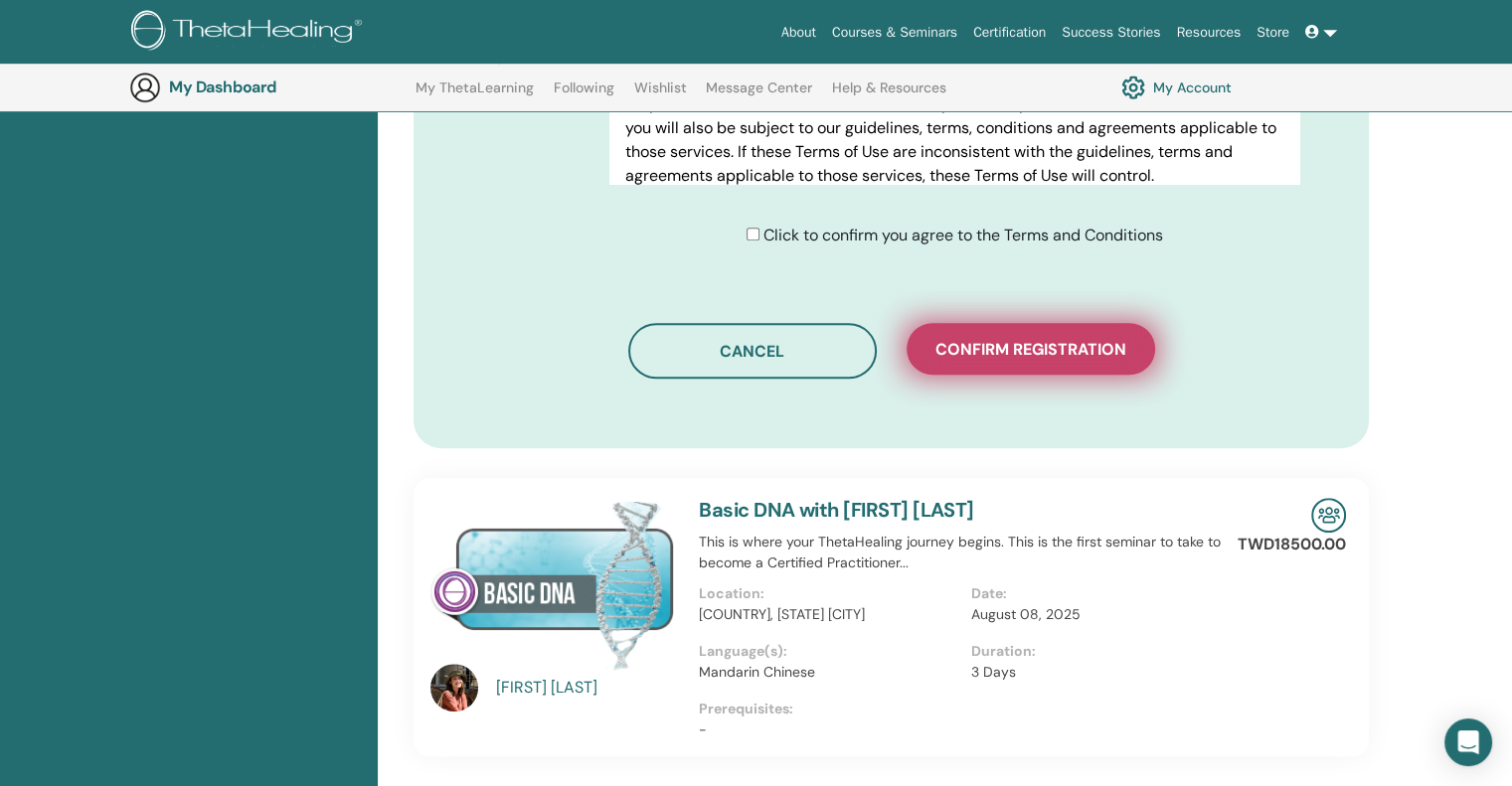 click on "Confirm registration" at bounding box center (1031, 349) 